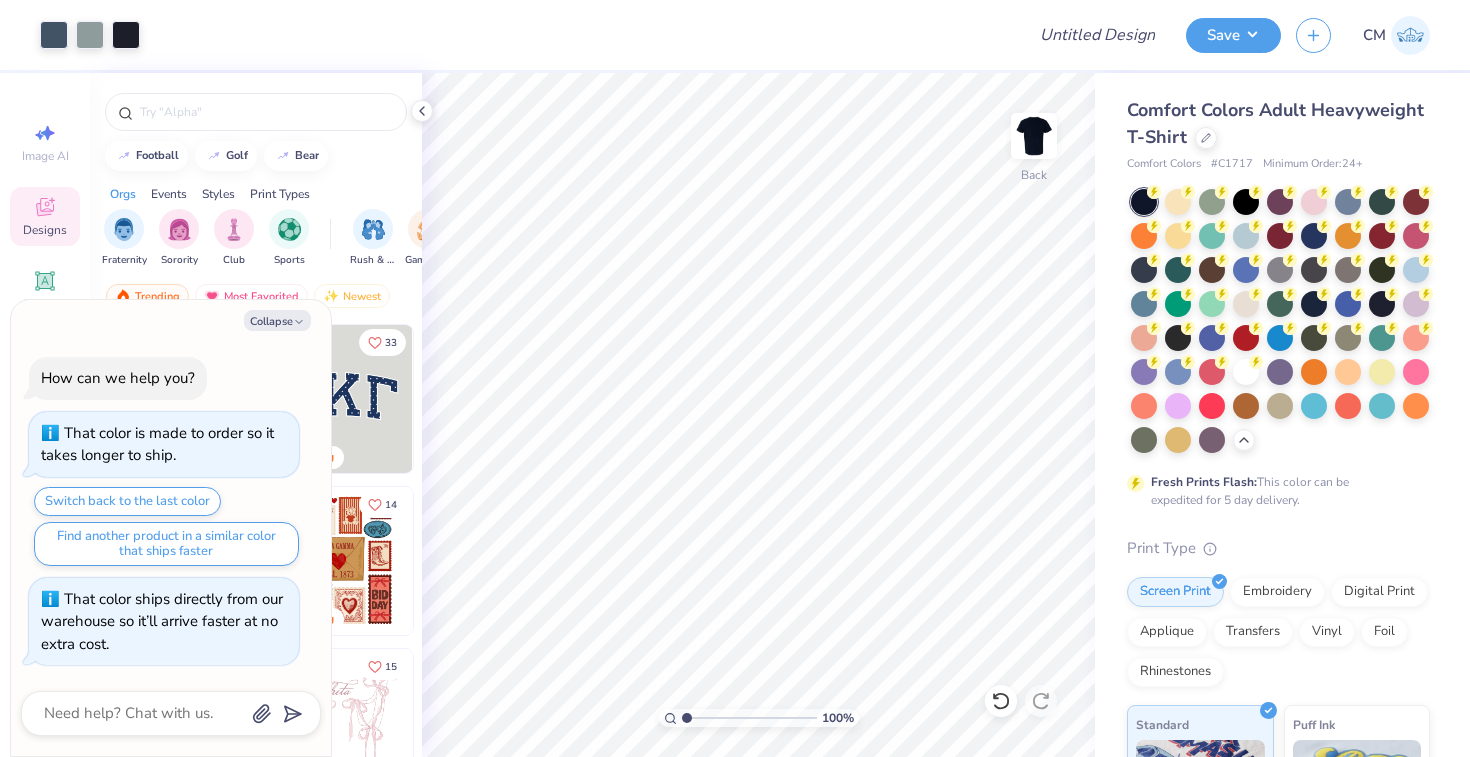 scroll, scrollTop: 0, scrollLeft: 0, axis: both 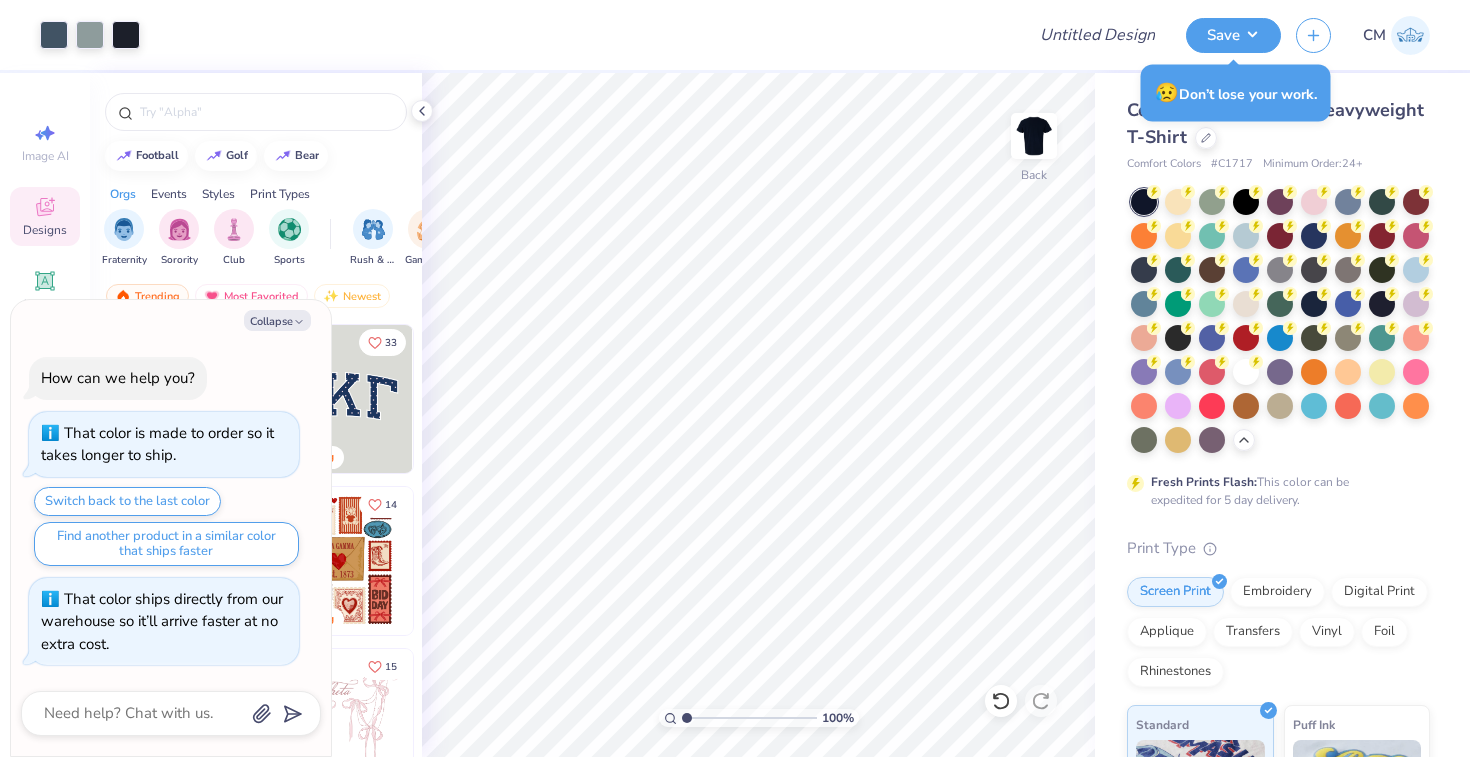 type on "x" 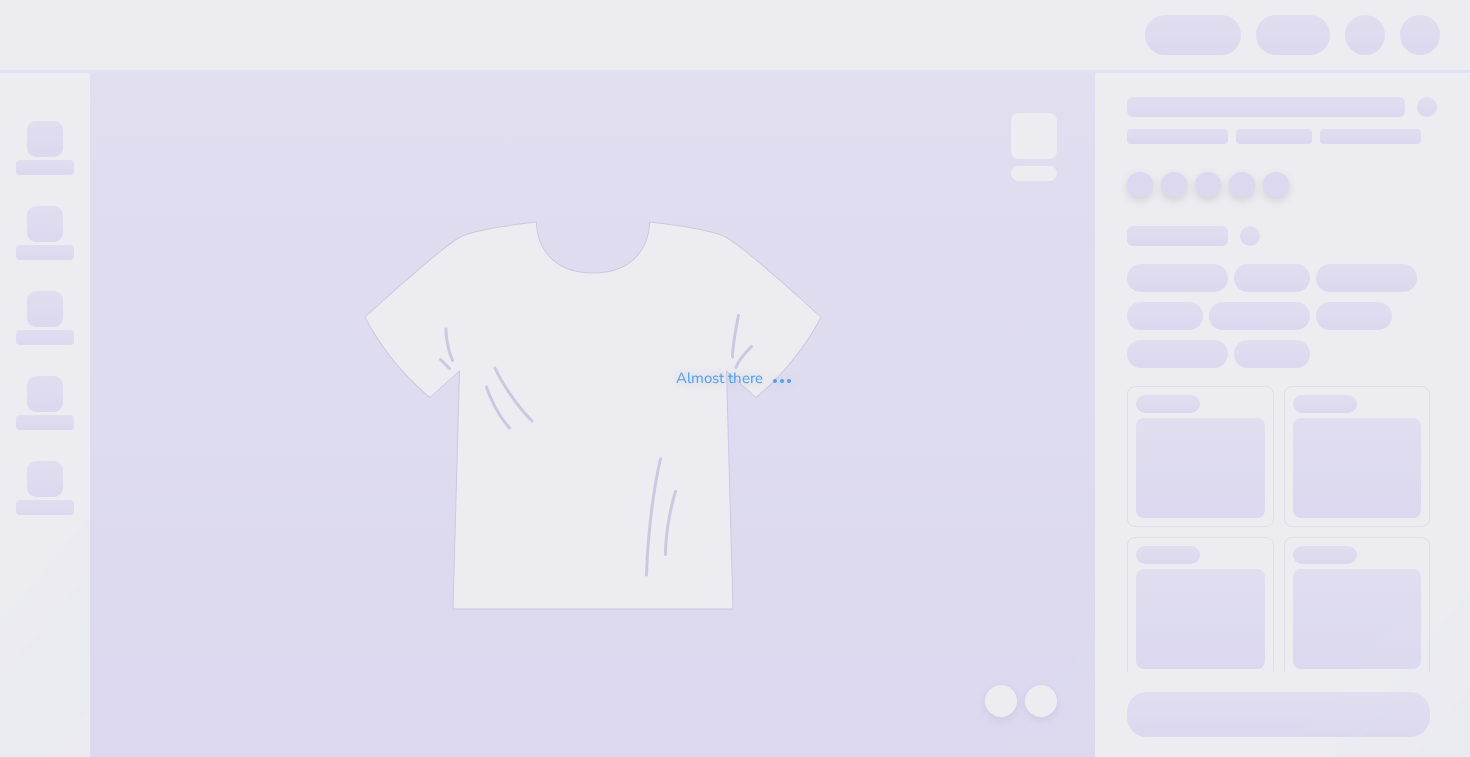 scroll, scrollTop: 0, scrollLeft: 0, axis: both 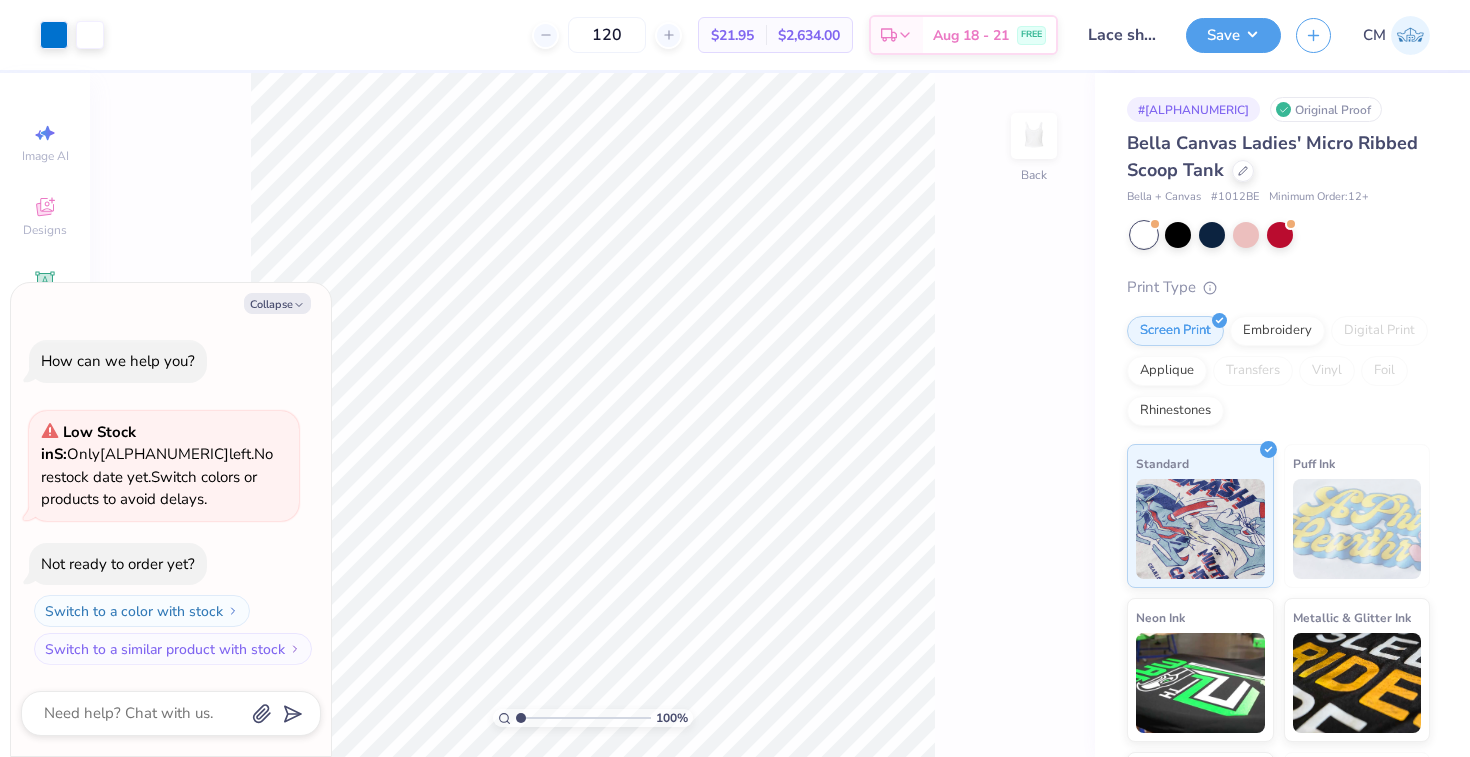 type on "x" 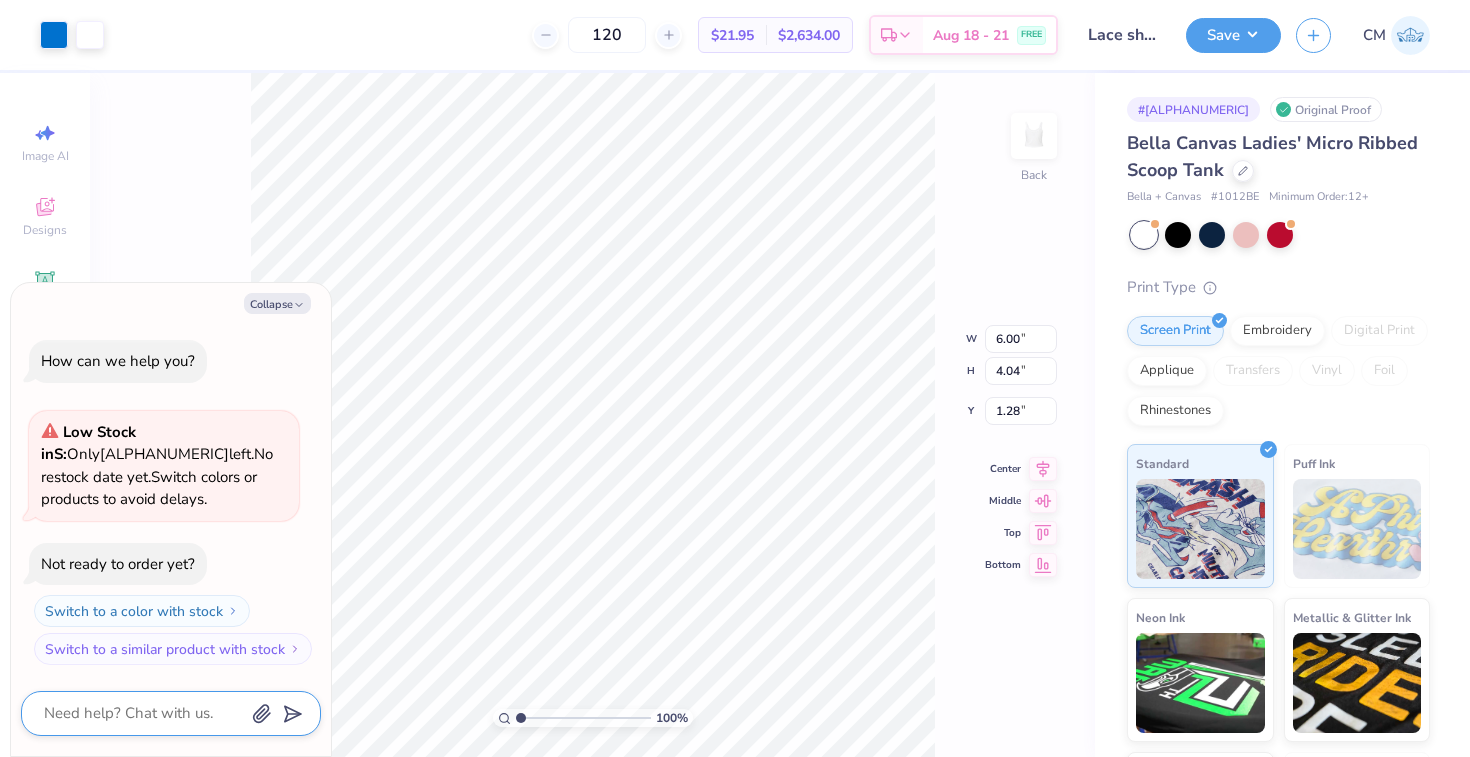 click at bounding box center [143, 713] 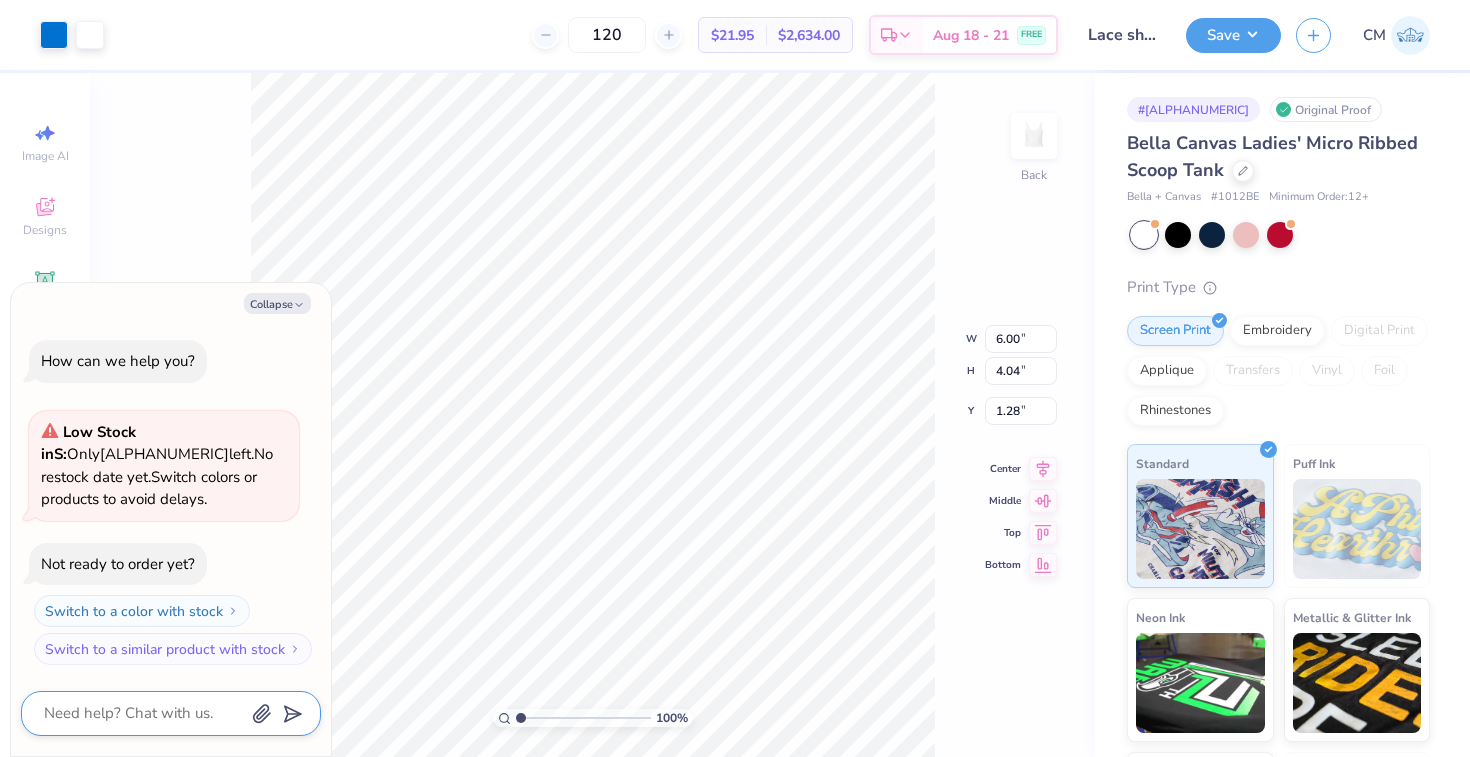 type on "p" 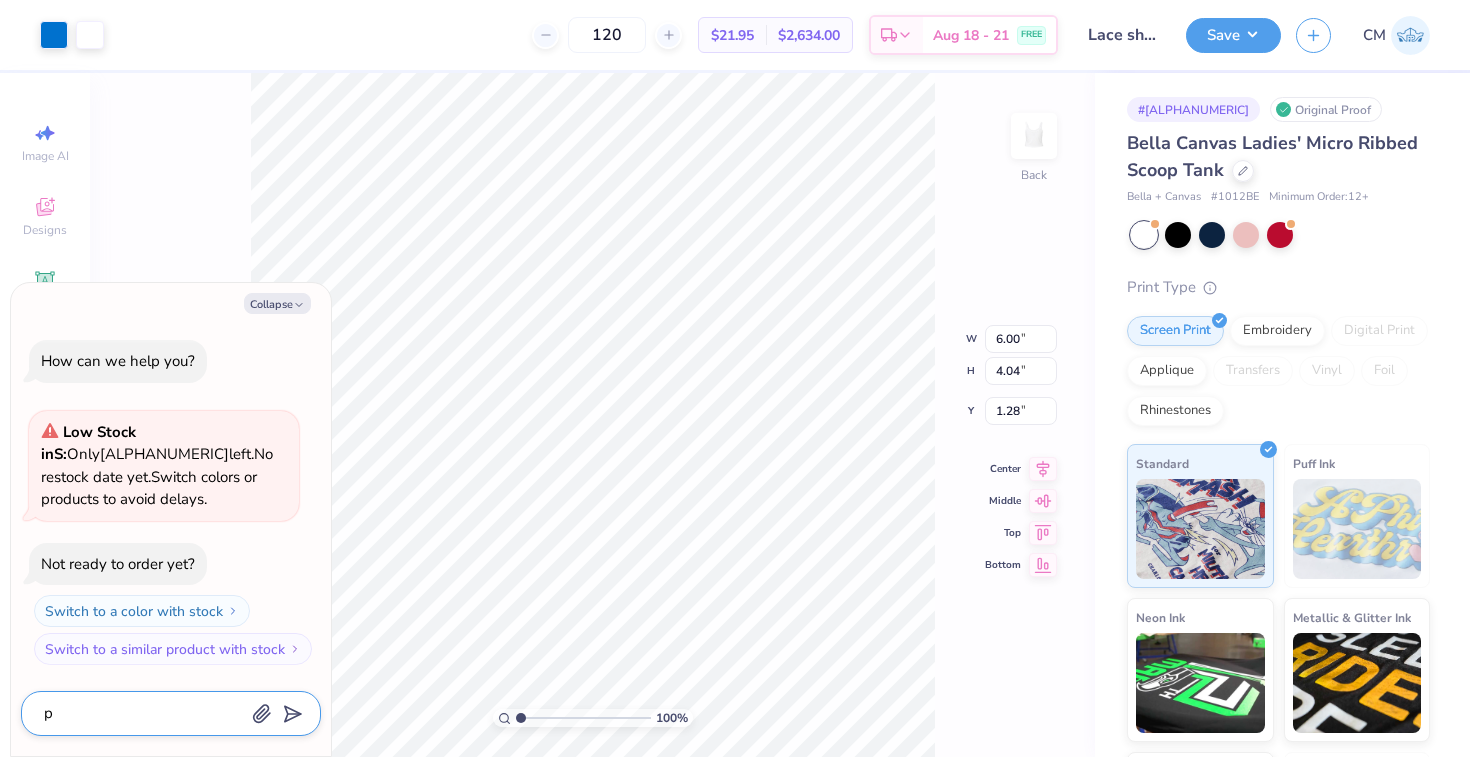 type on "x" 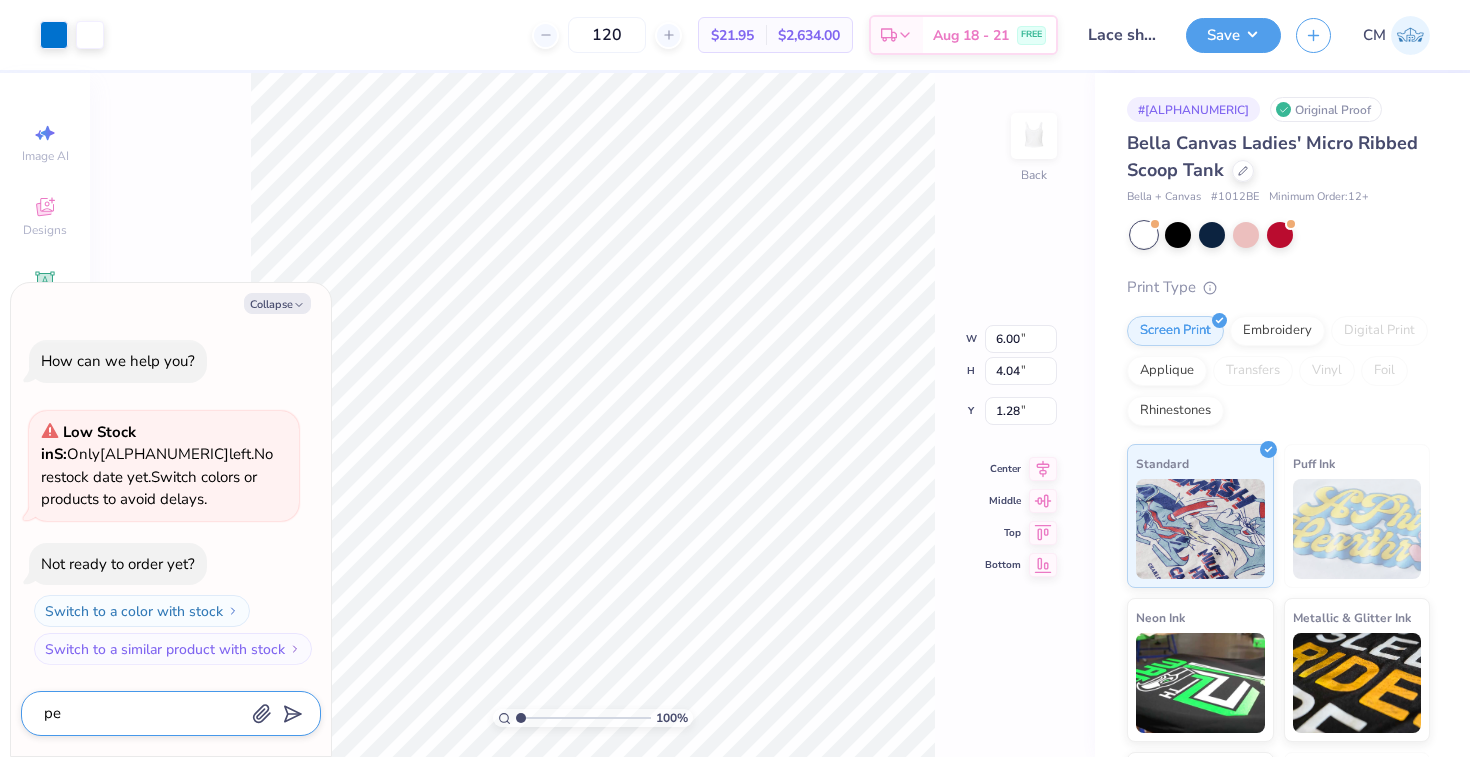 type on "per" 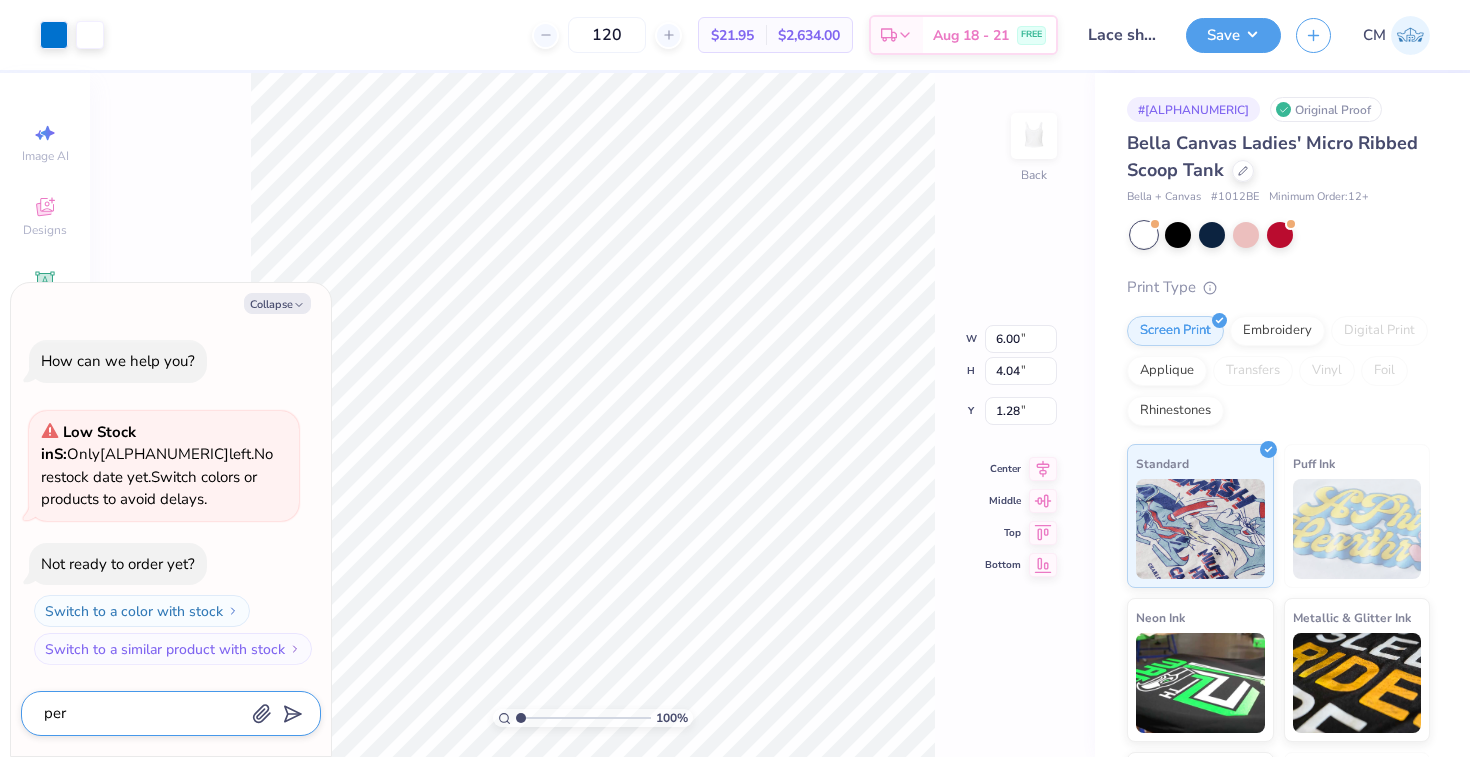 type on "peri" 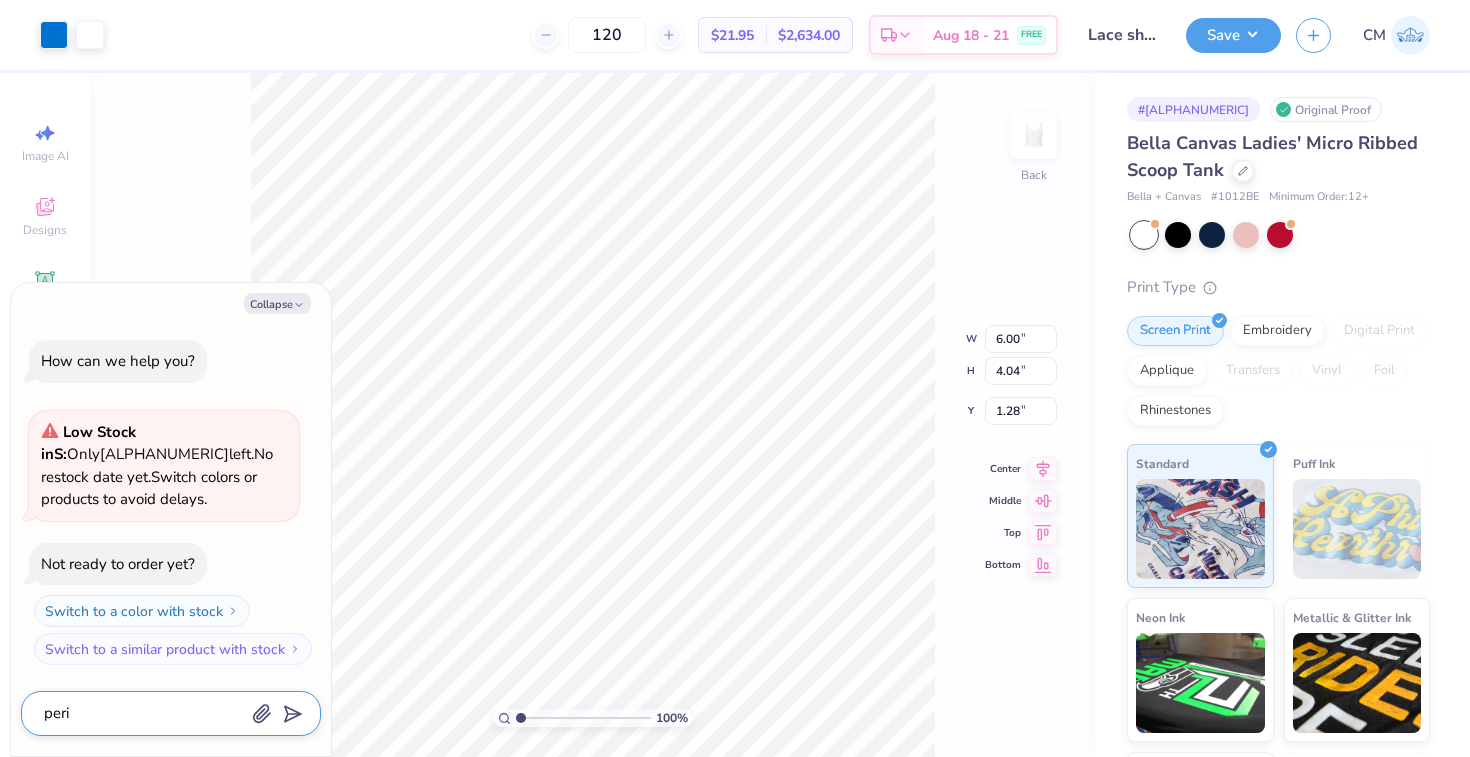 type on "periw" 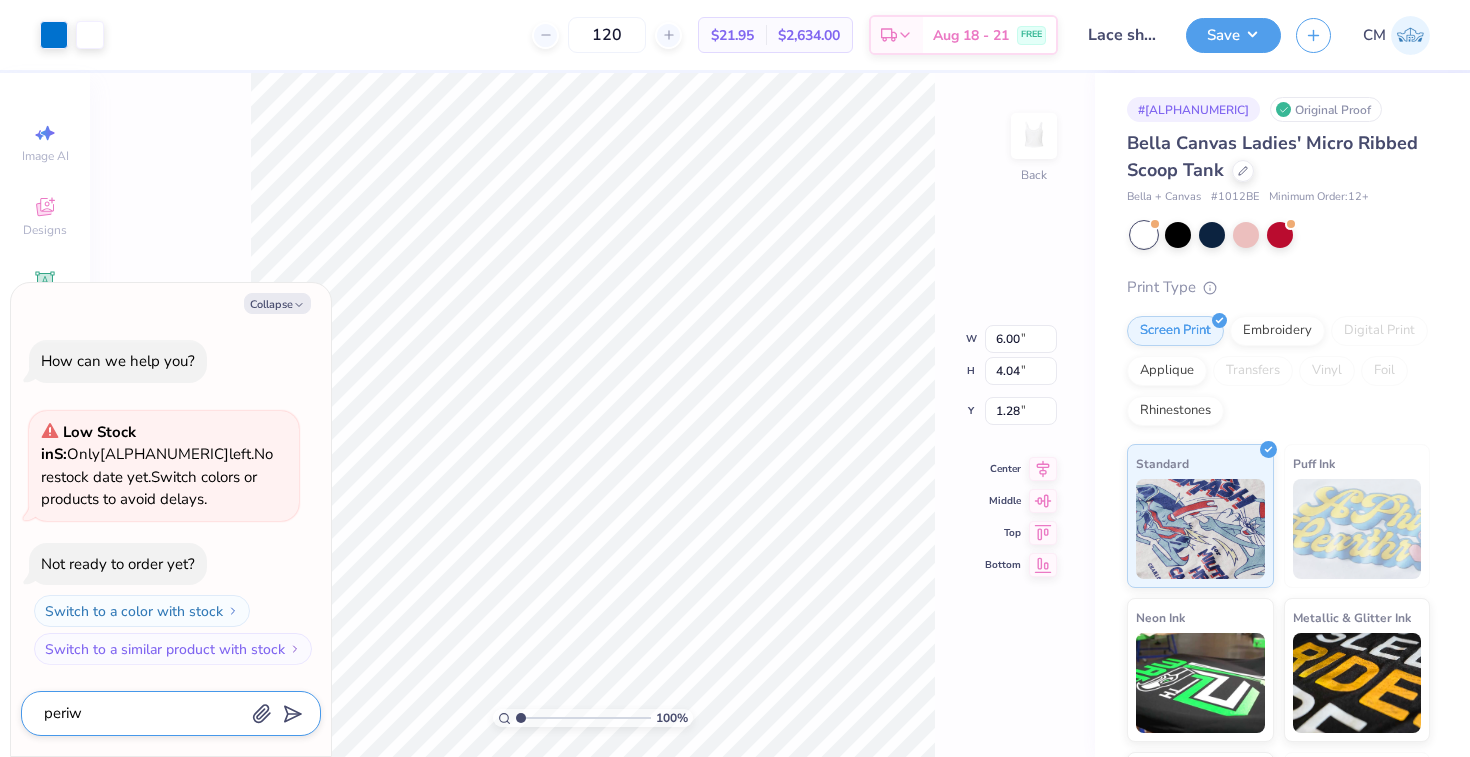 type on "periwi" 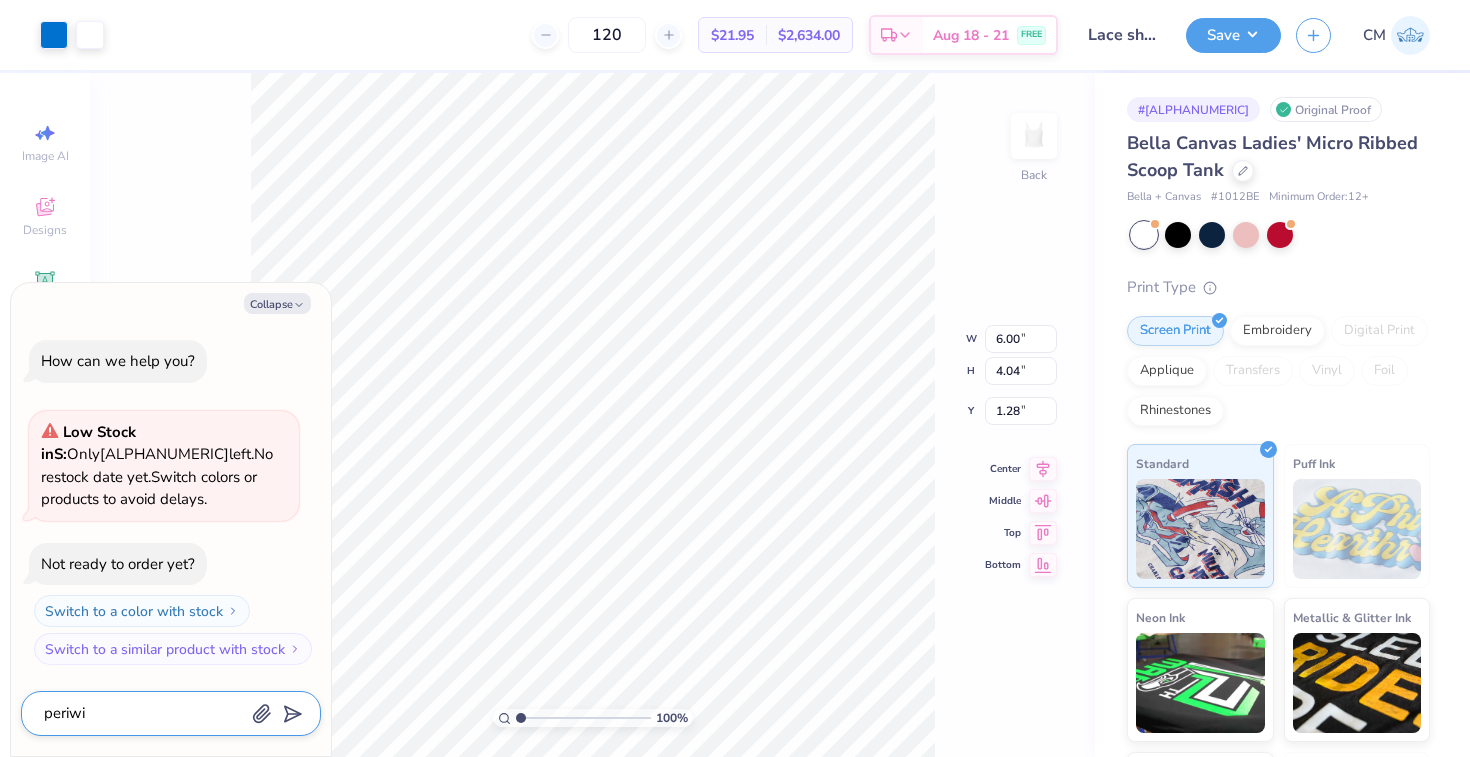 type on "x" 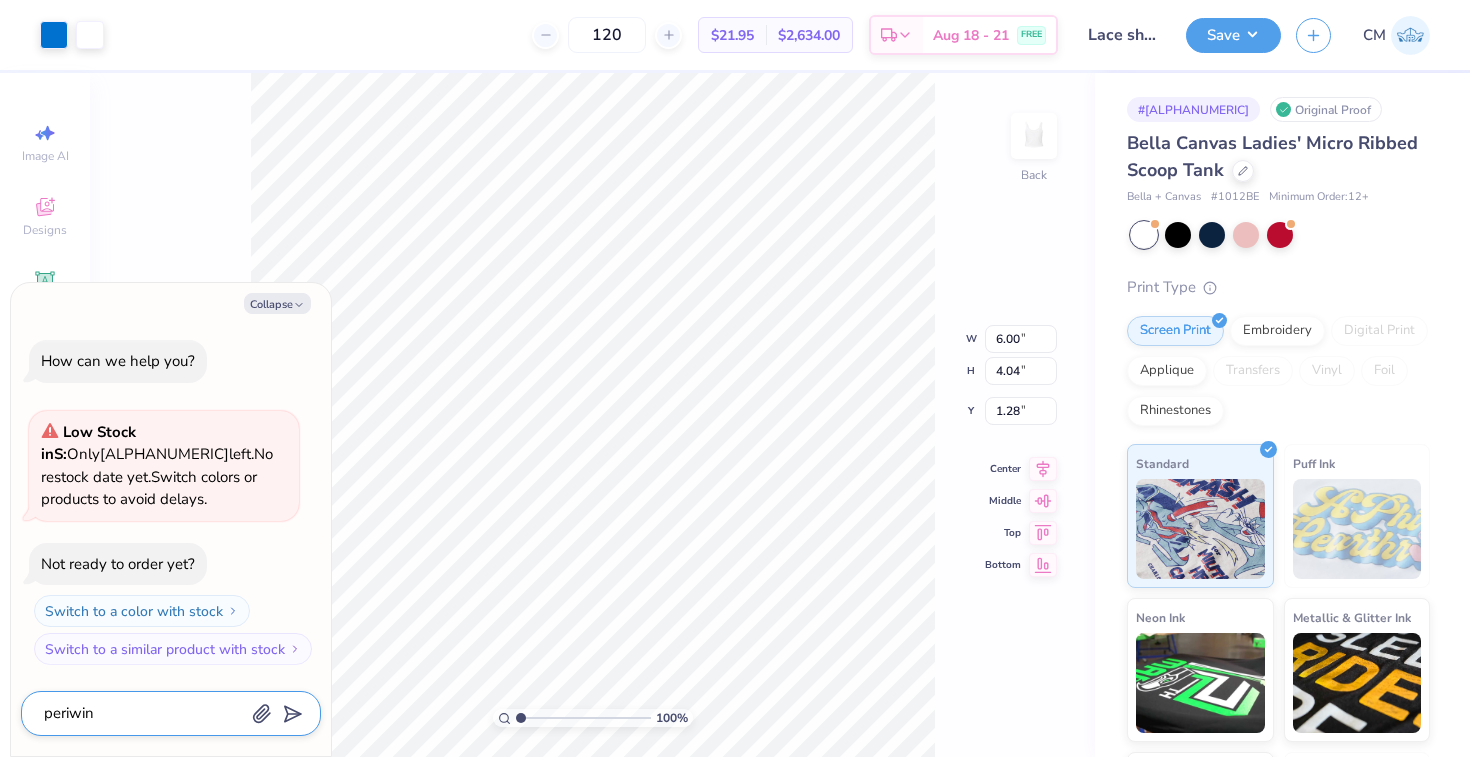type on "periwink" 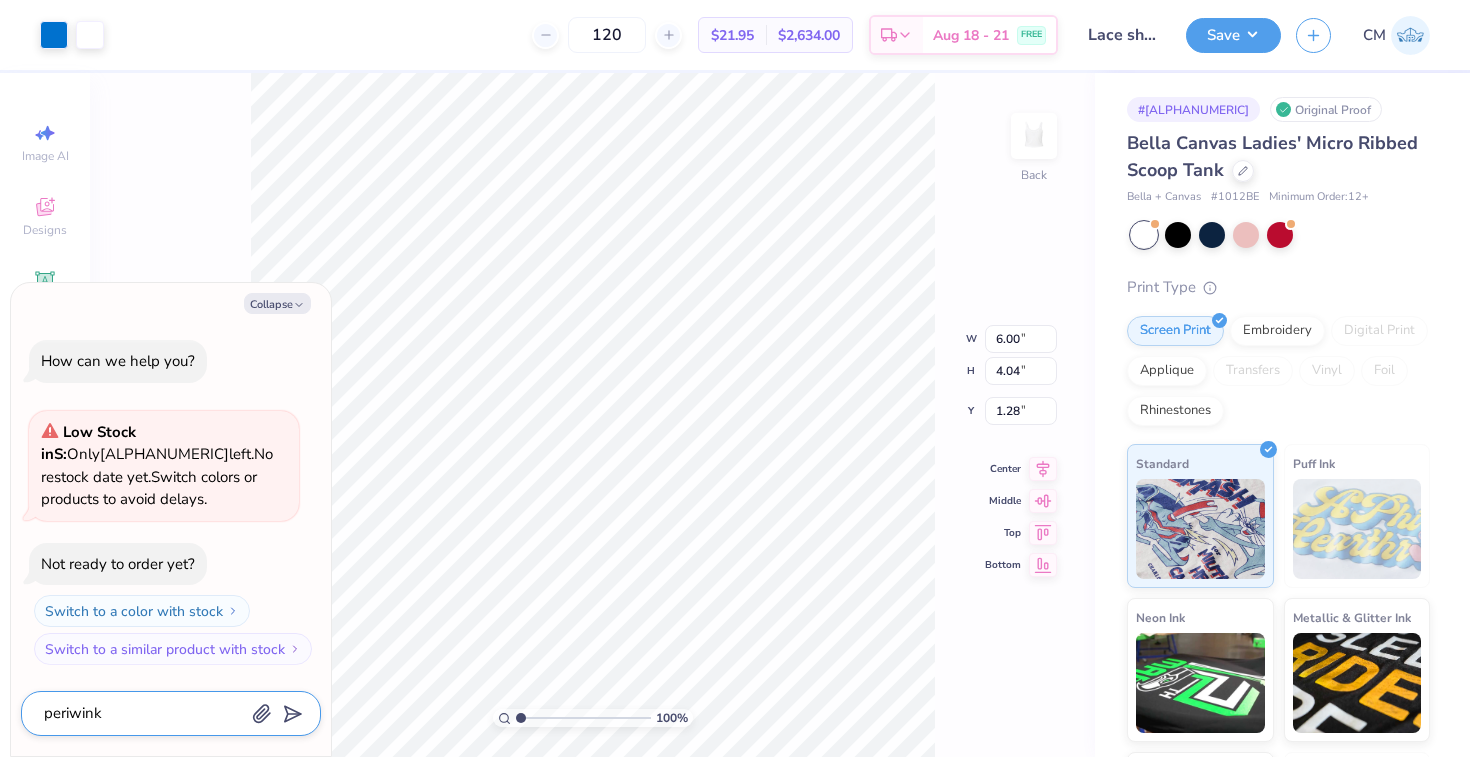 type on "periwinkl" 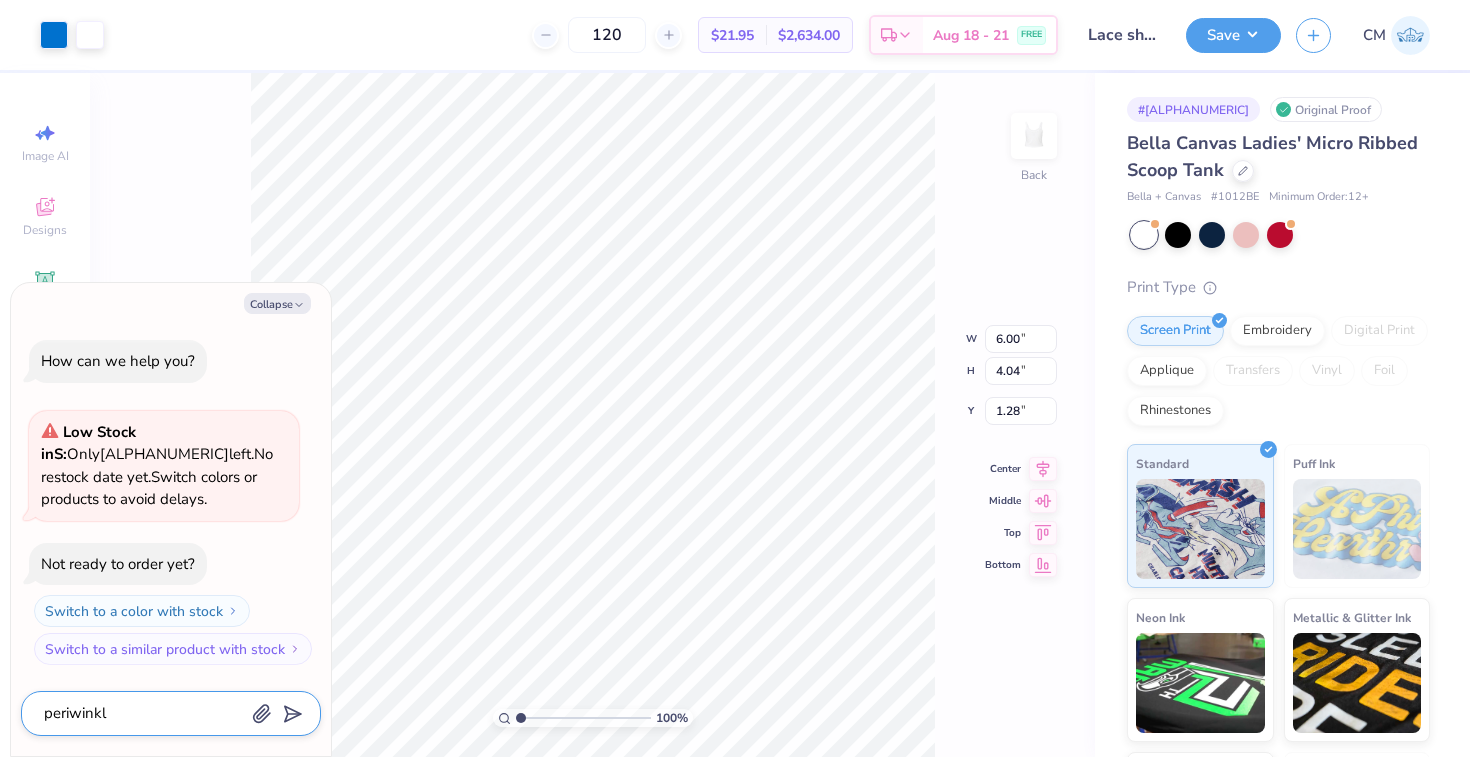 type on "periwinkl" 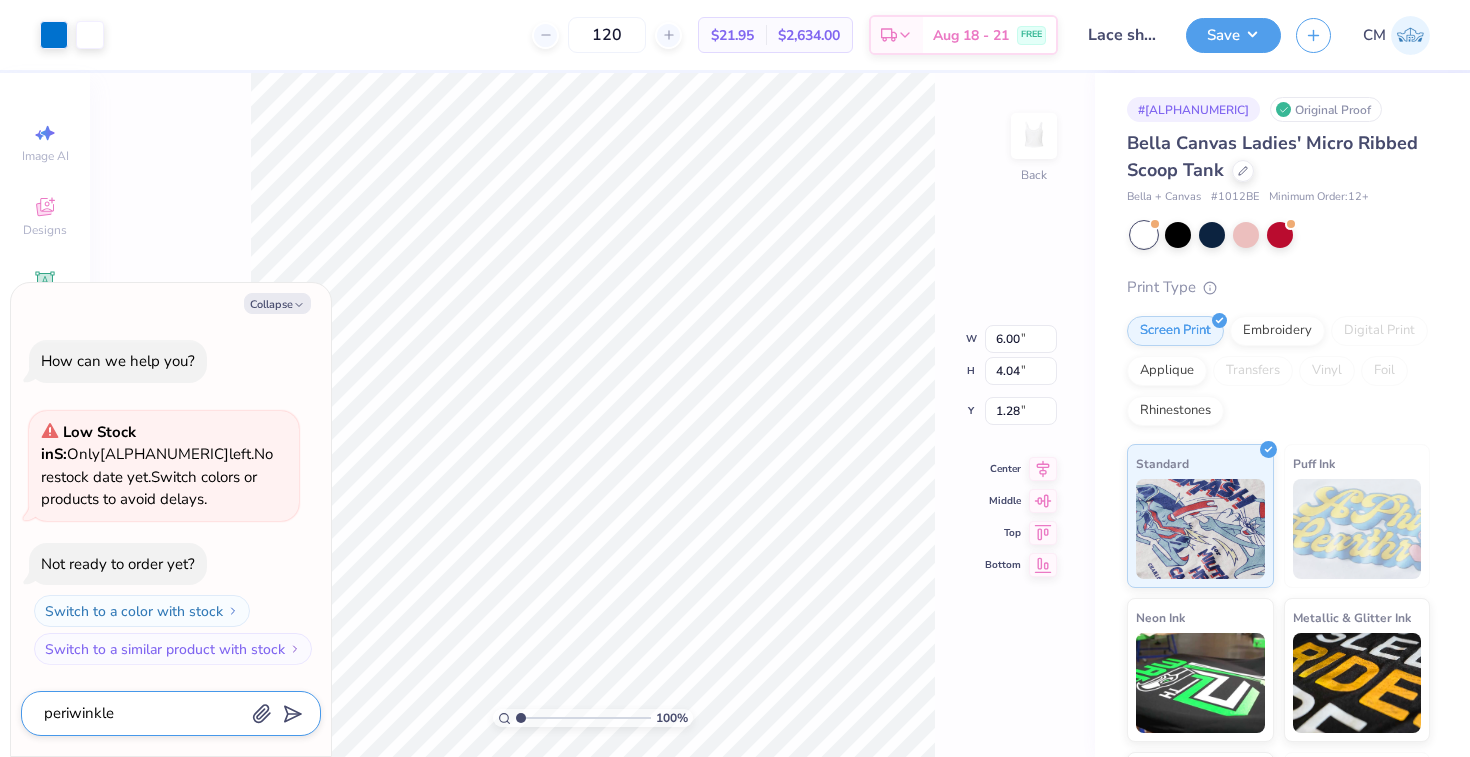 type on "periwinkle" 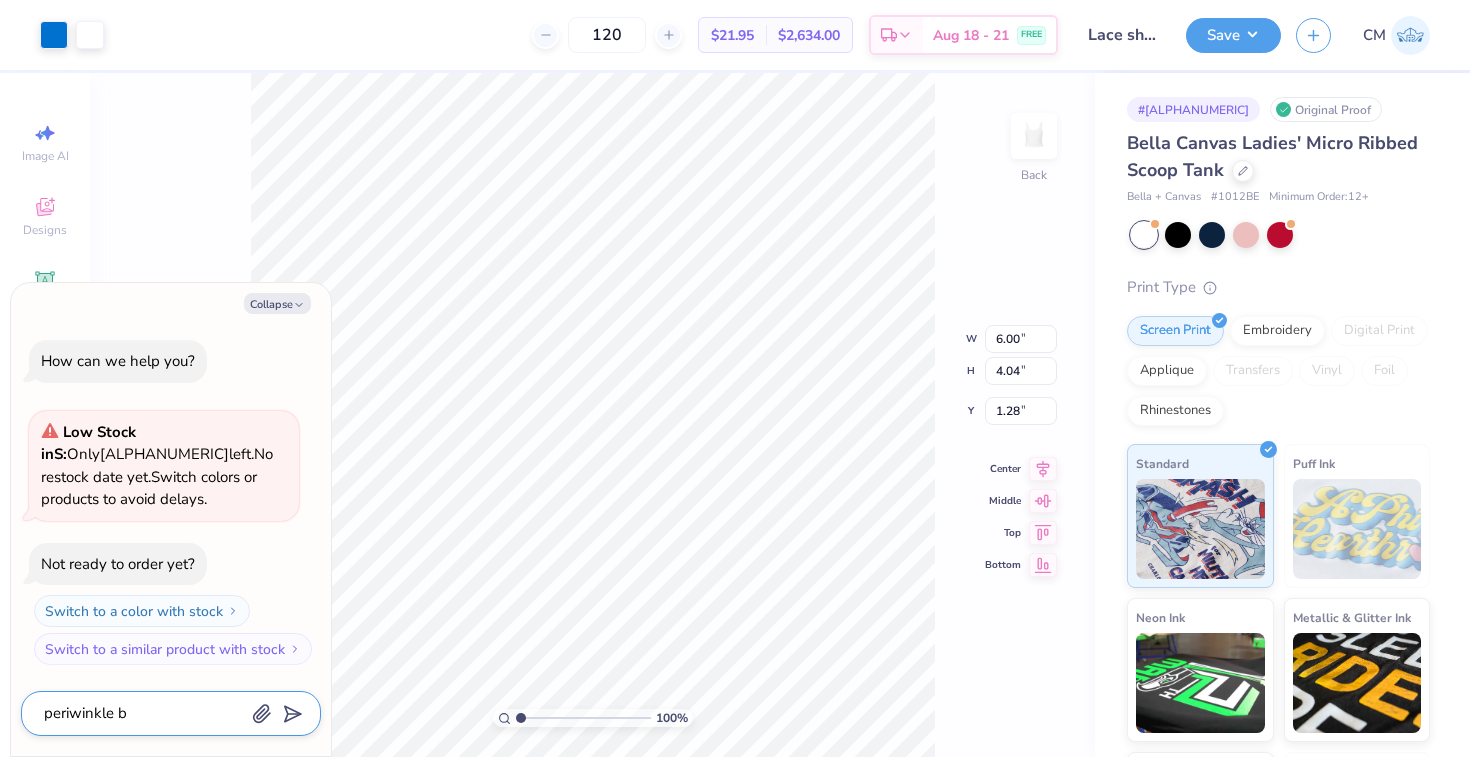type on "periwinkle bl" 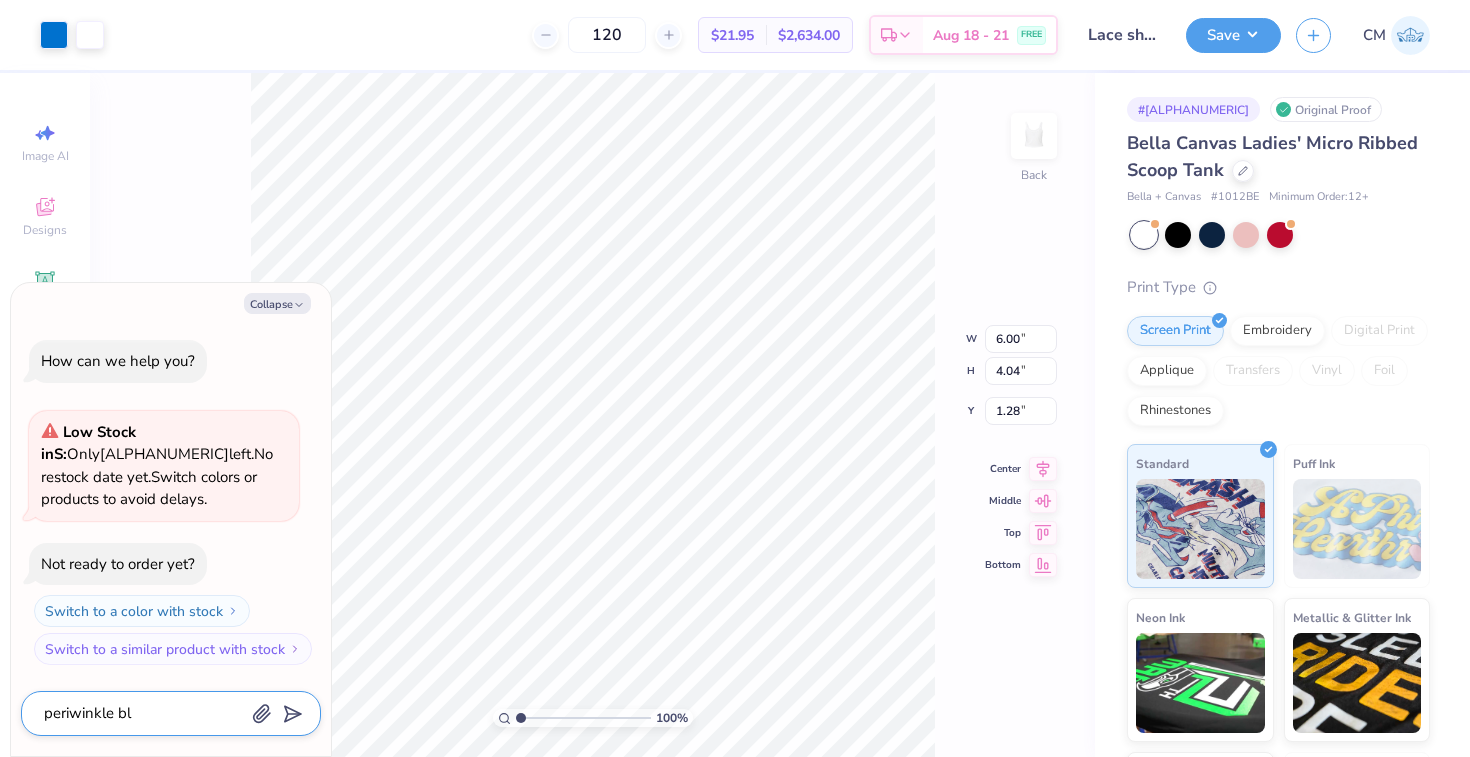 type on "periwinkle blu" 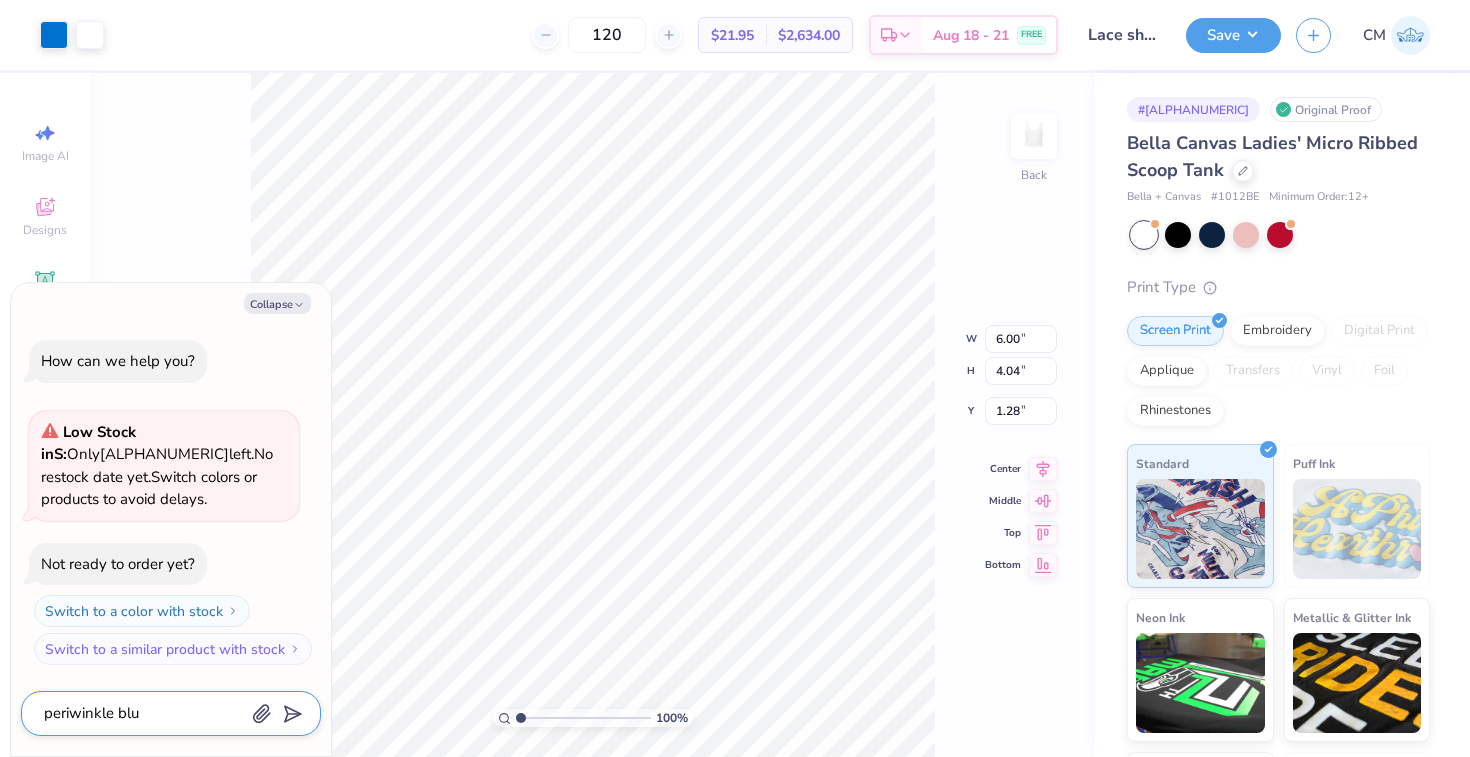 type on "periwinkle blue" 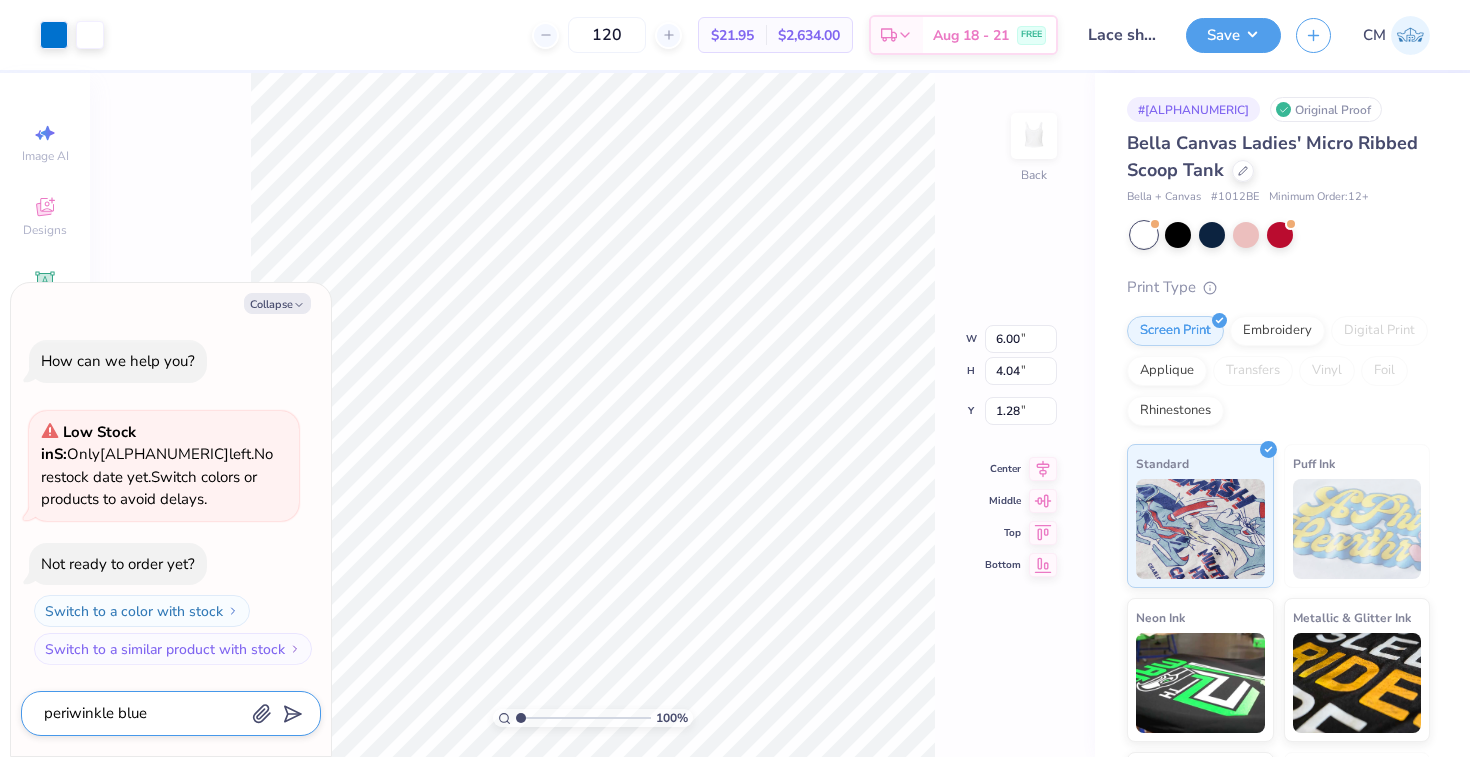 type on "periwinkle blue" 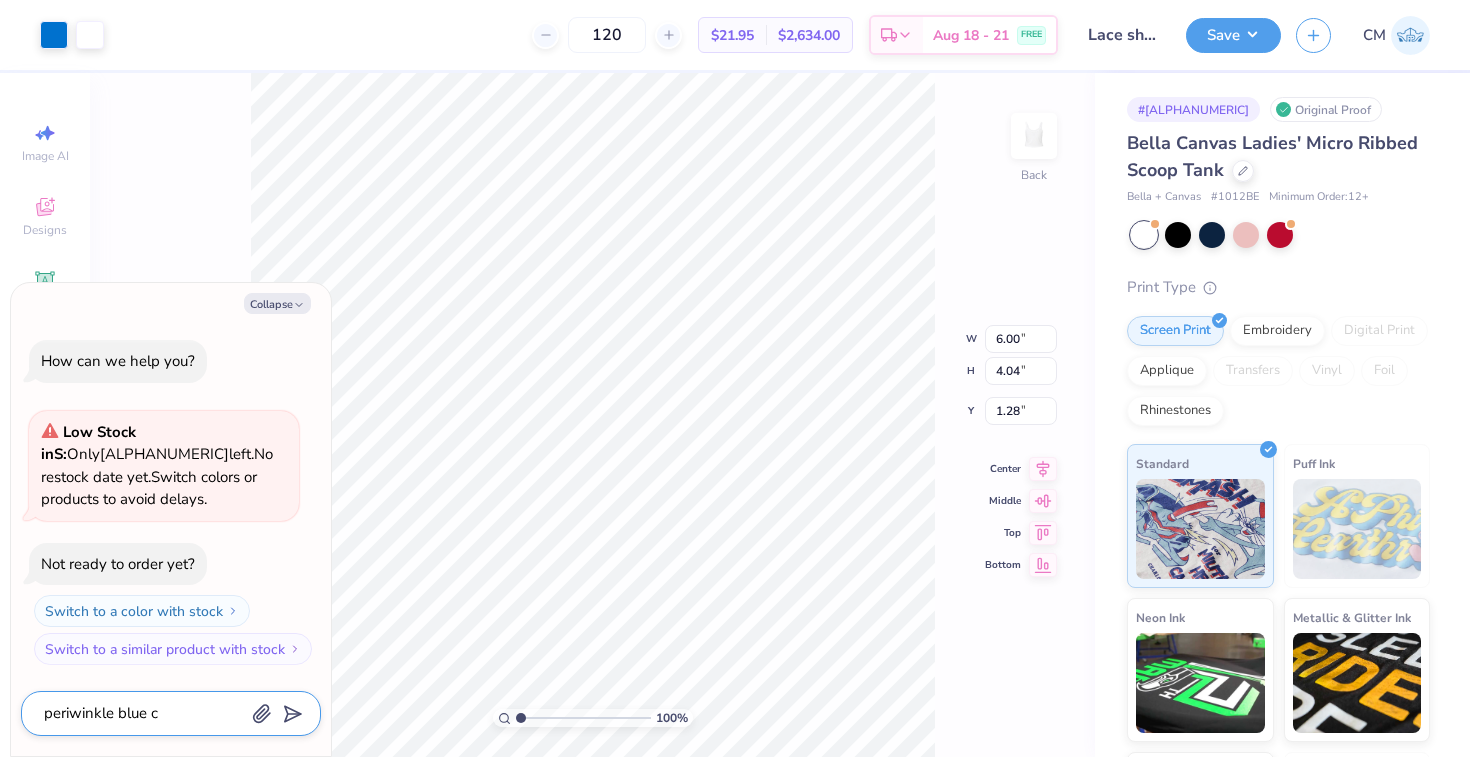 type on "periwinkle blue co" 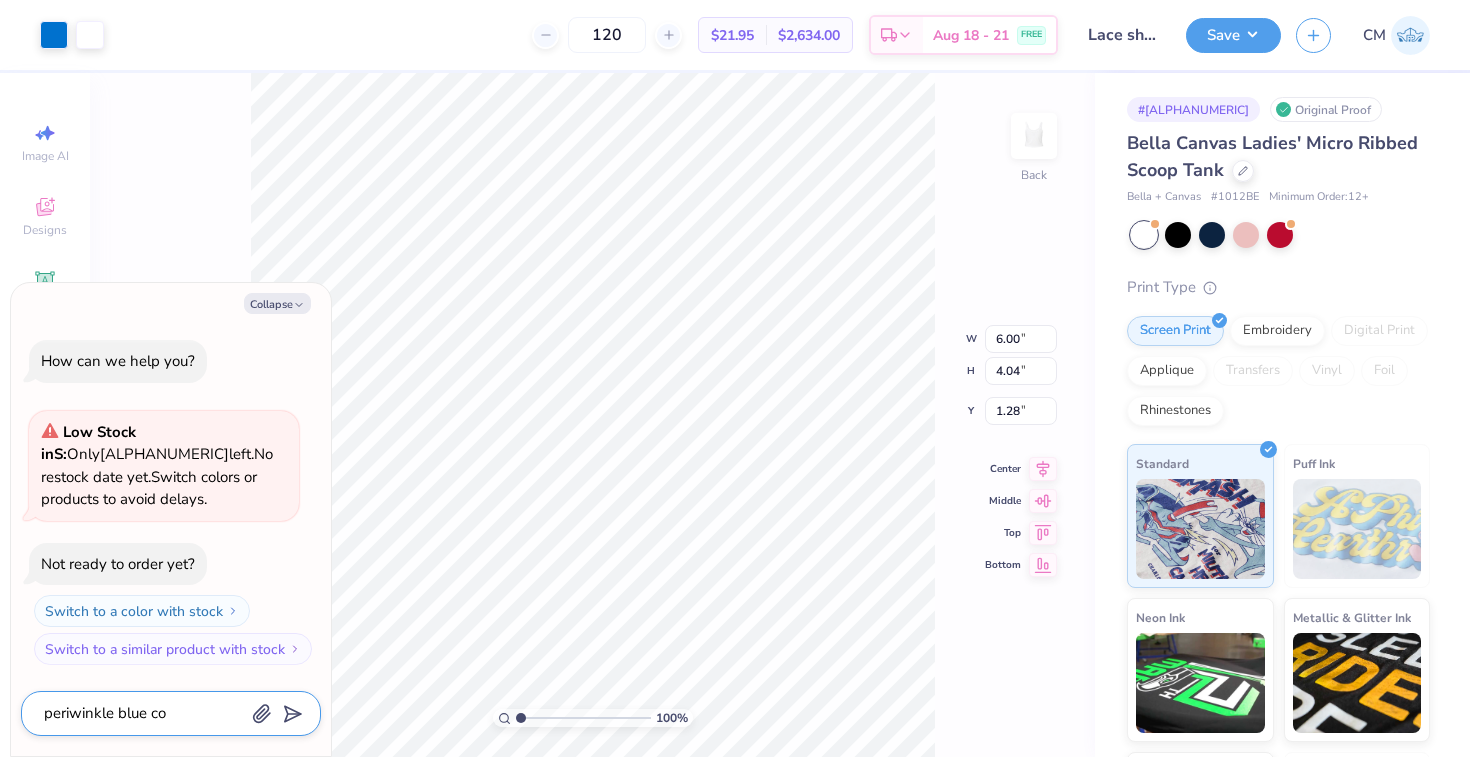 type on "periwinkle blue col" 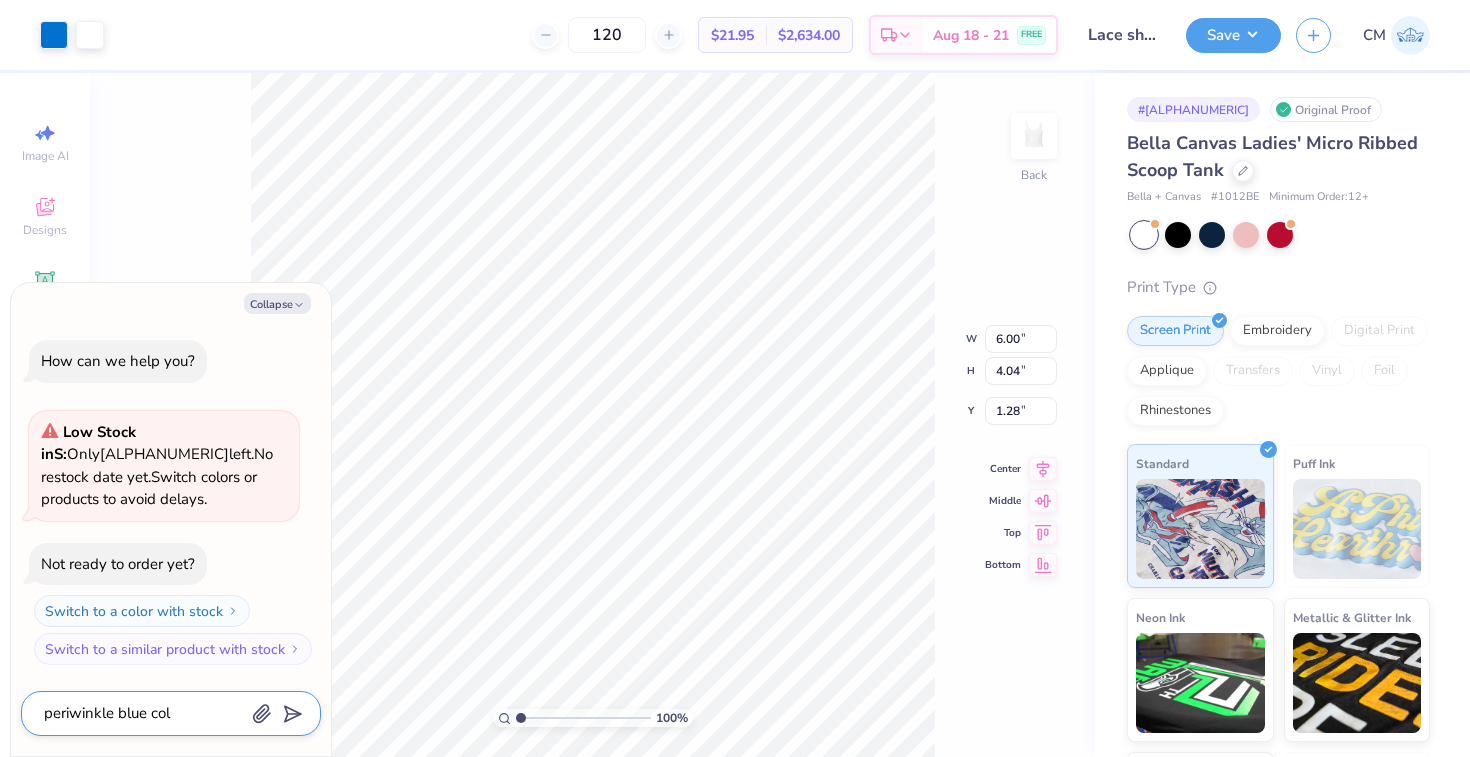 type on "periwinkle blue colo" 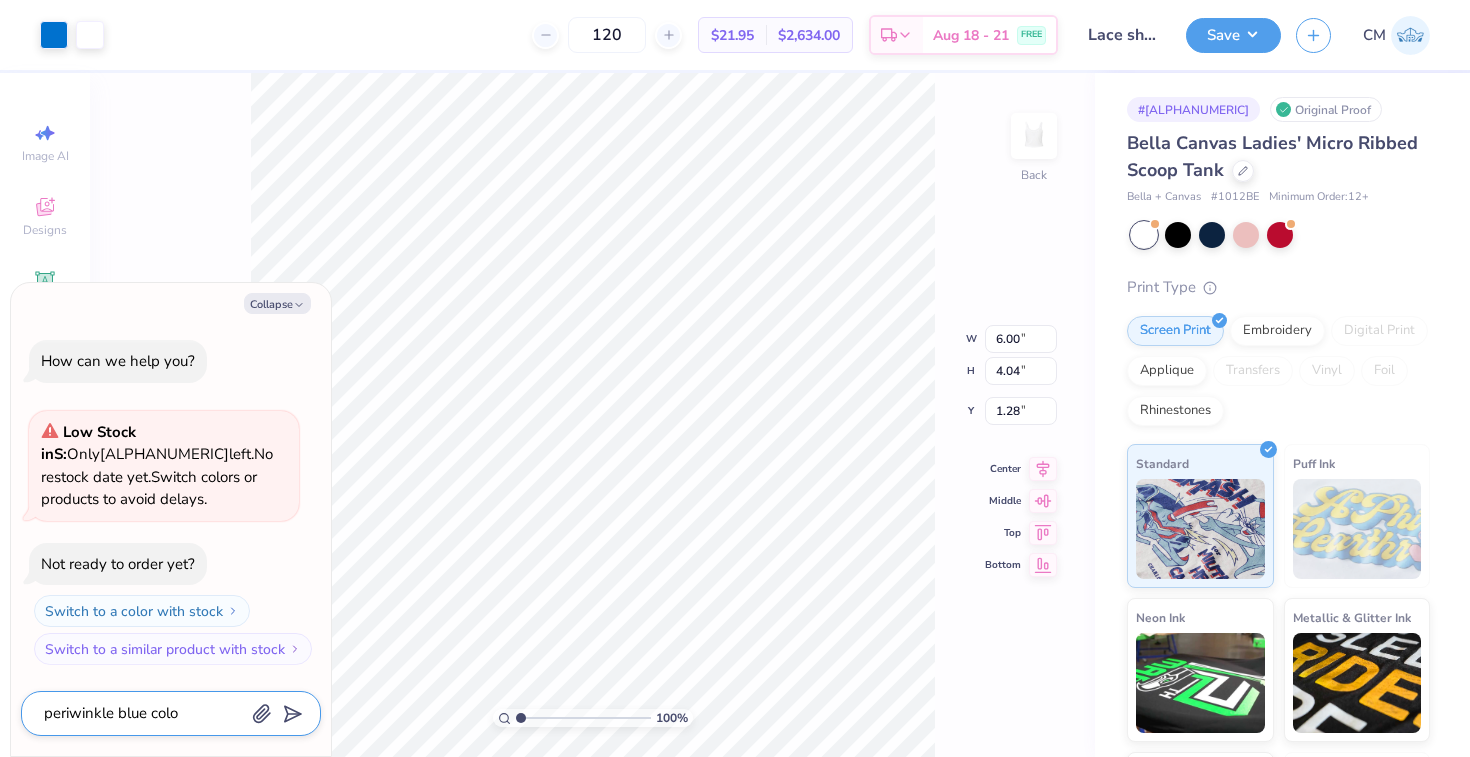 type on "periwinkle blue color" 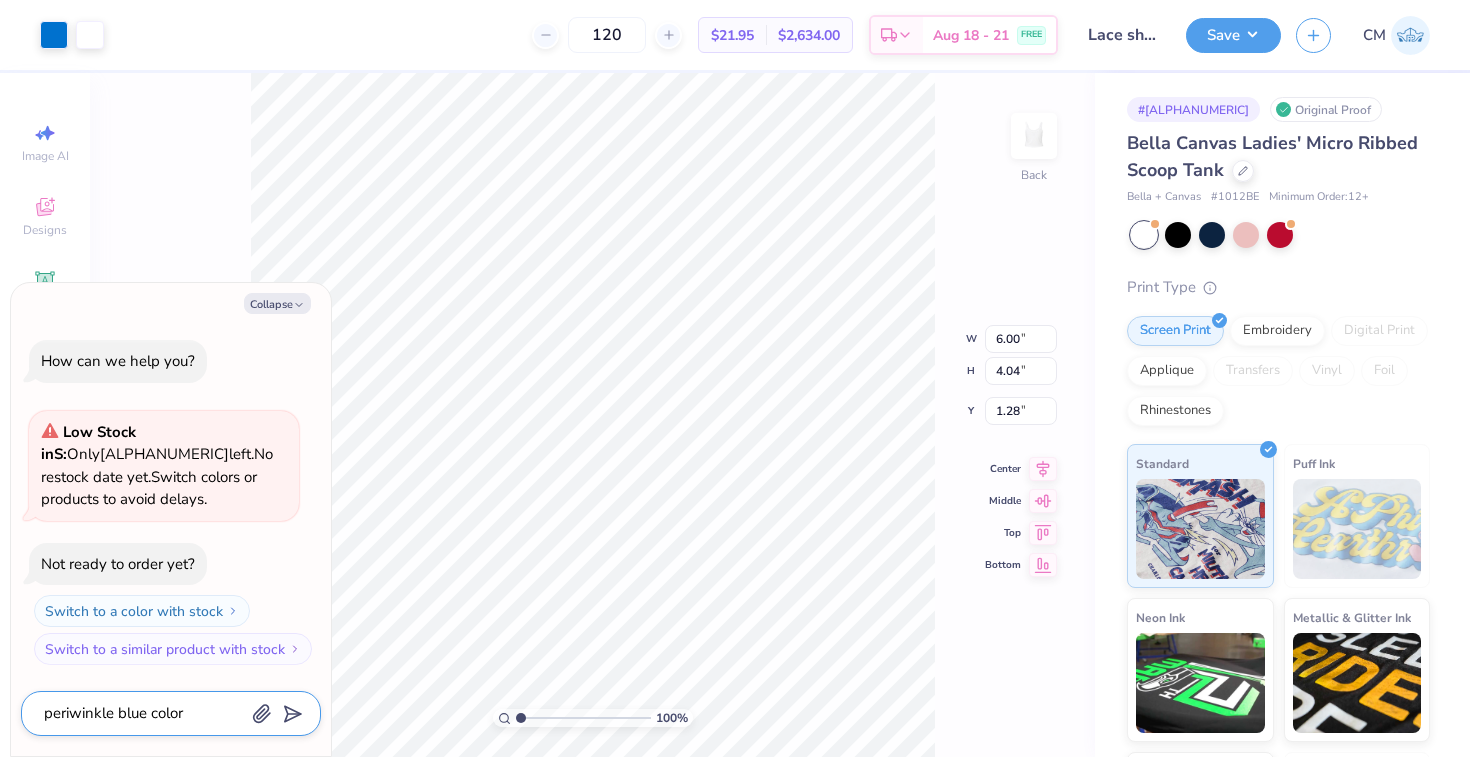 type on "periwinkle blue color" 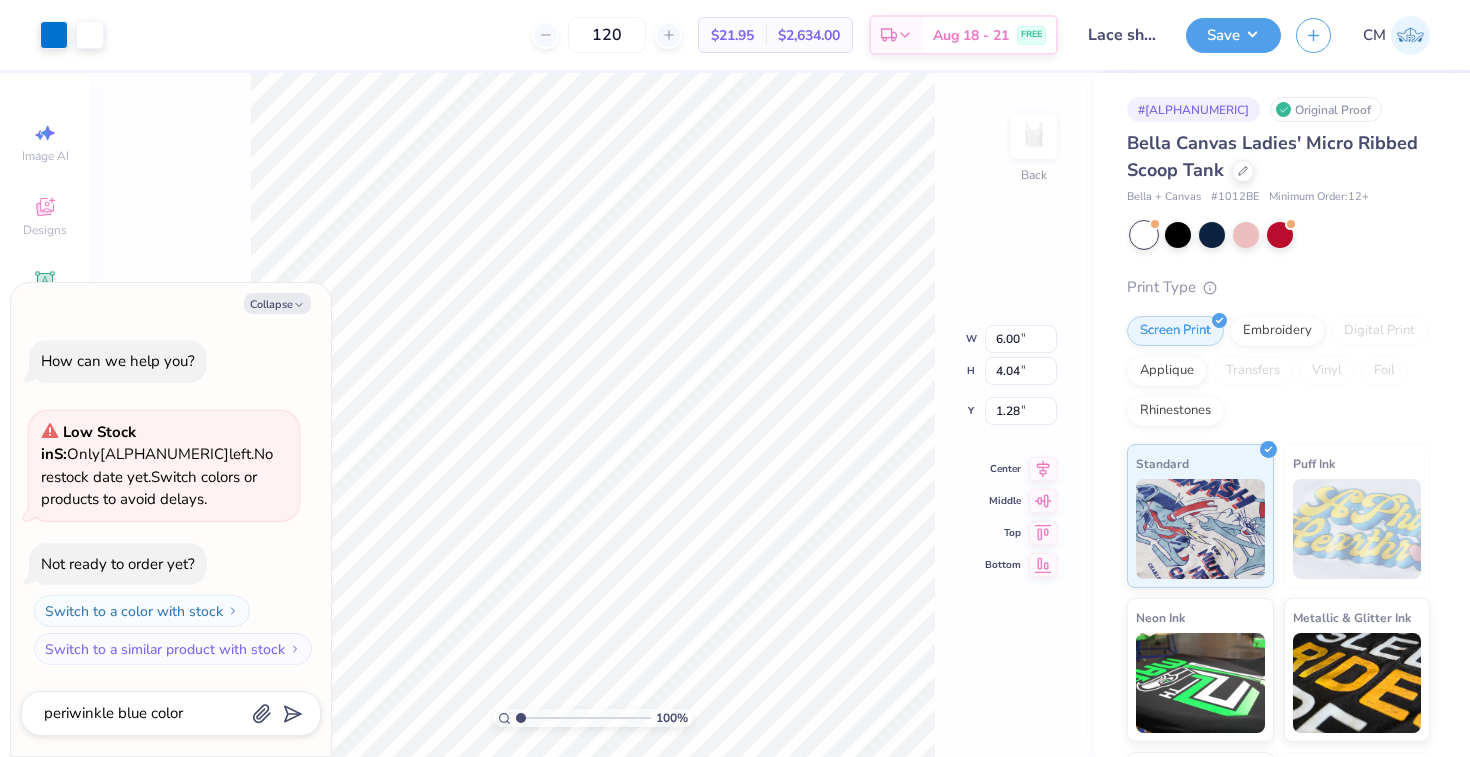type on "x" 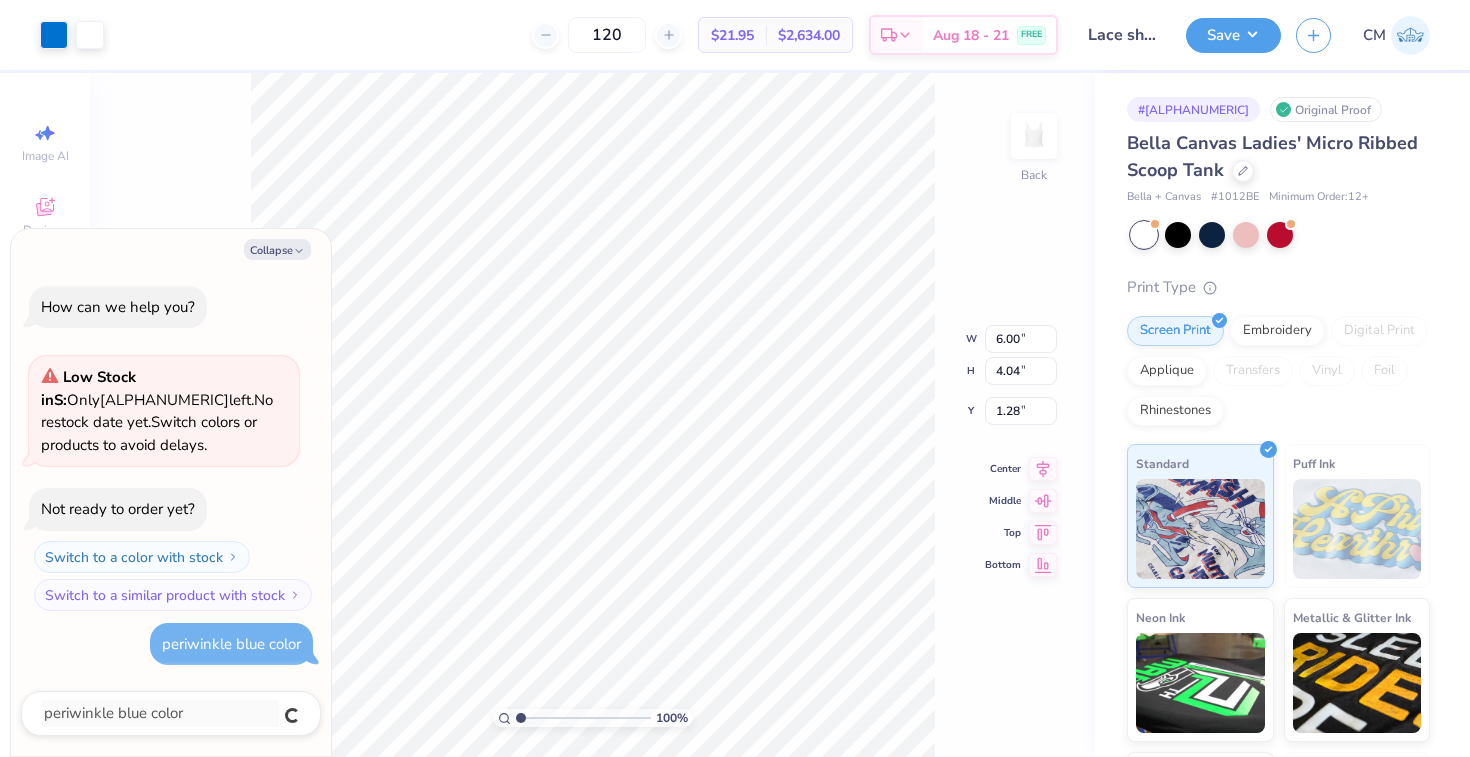 type 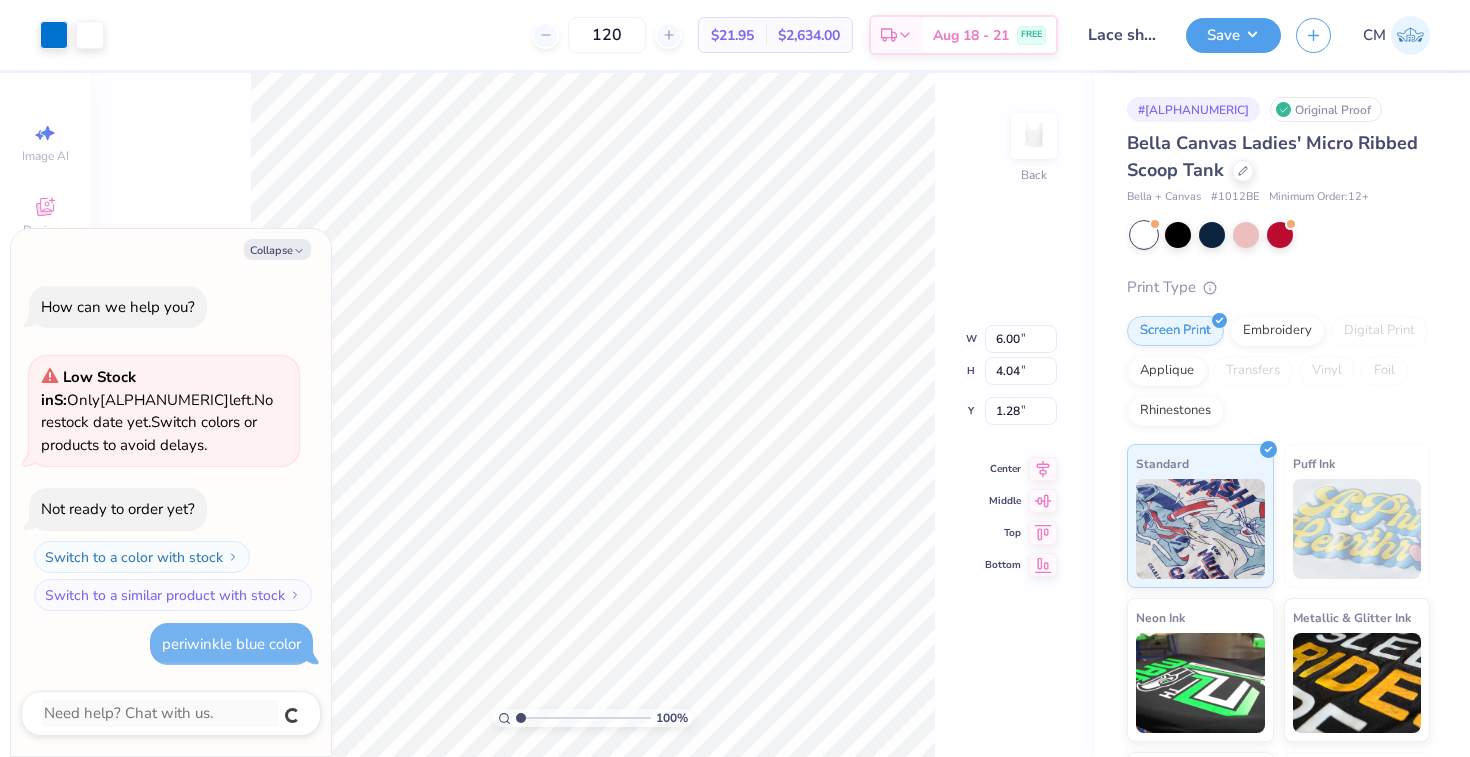 type on "x" 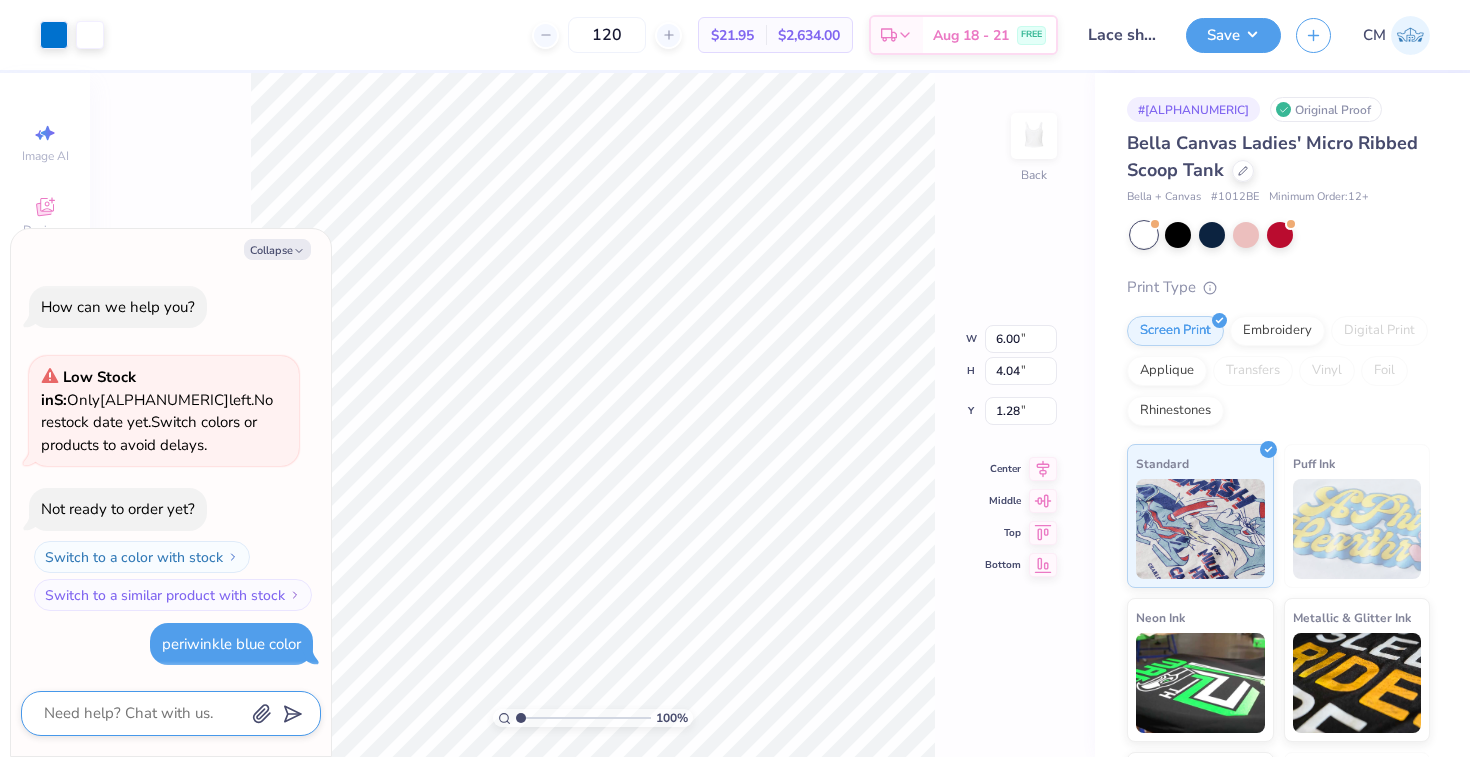 click at bounding box center (143, 713) 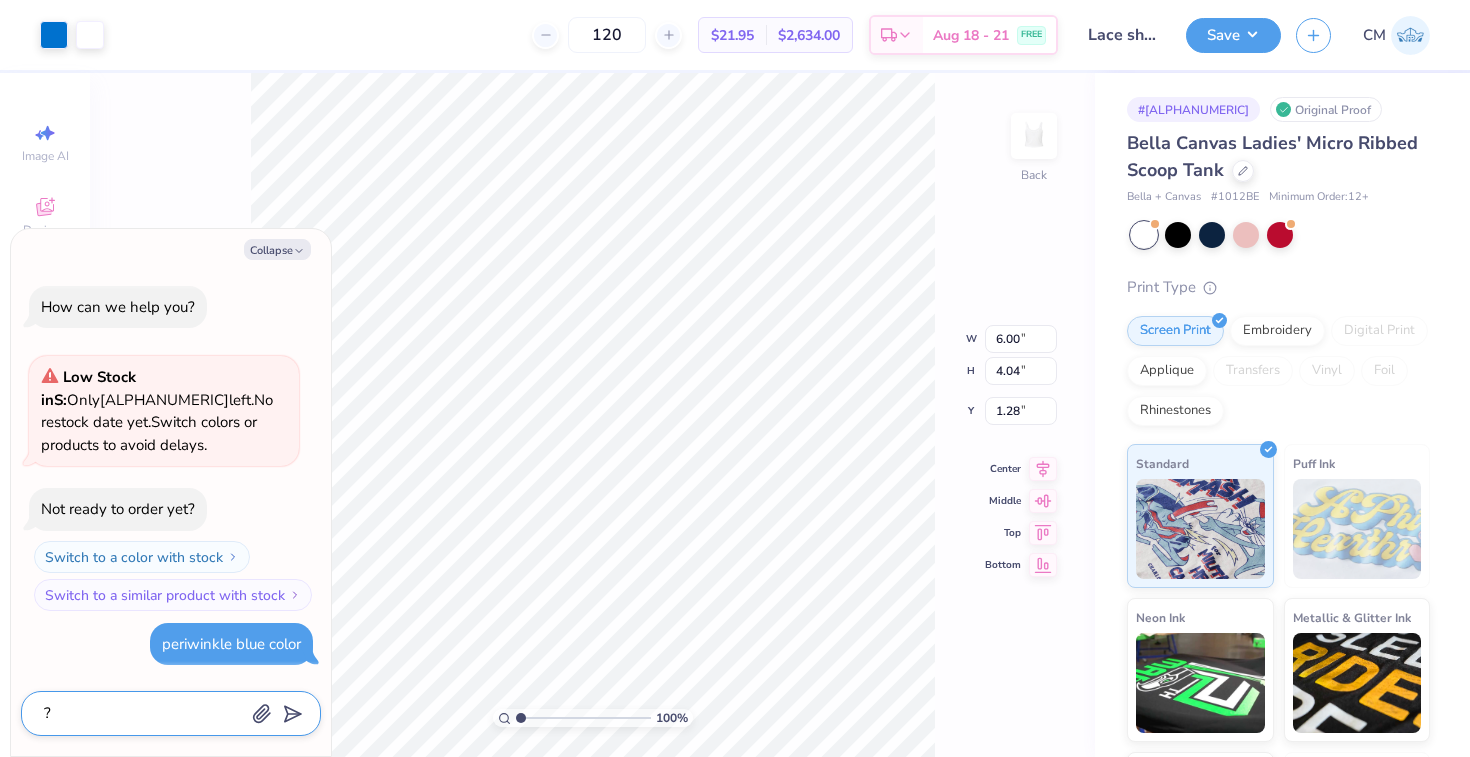 type on "?" 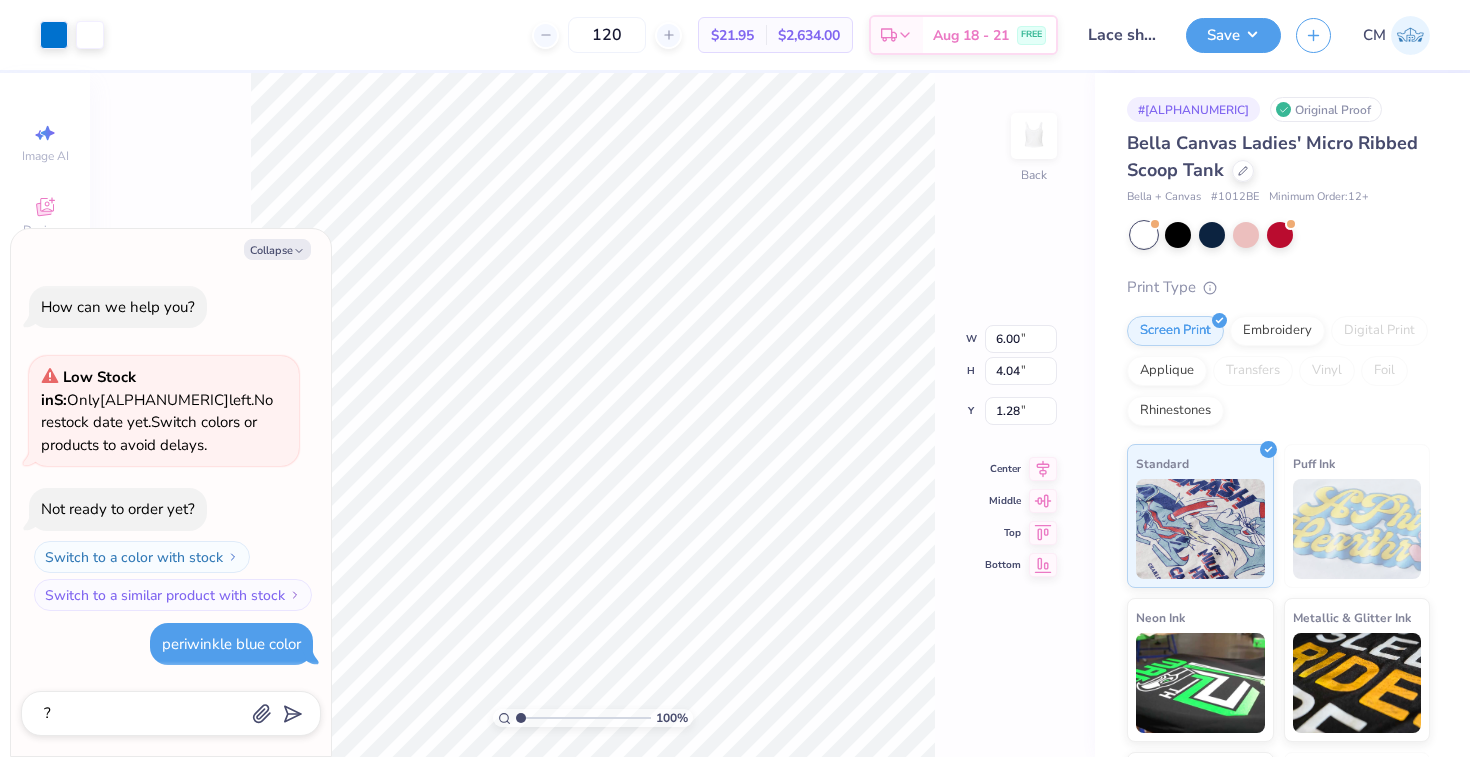 type on "x" 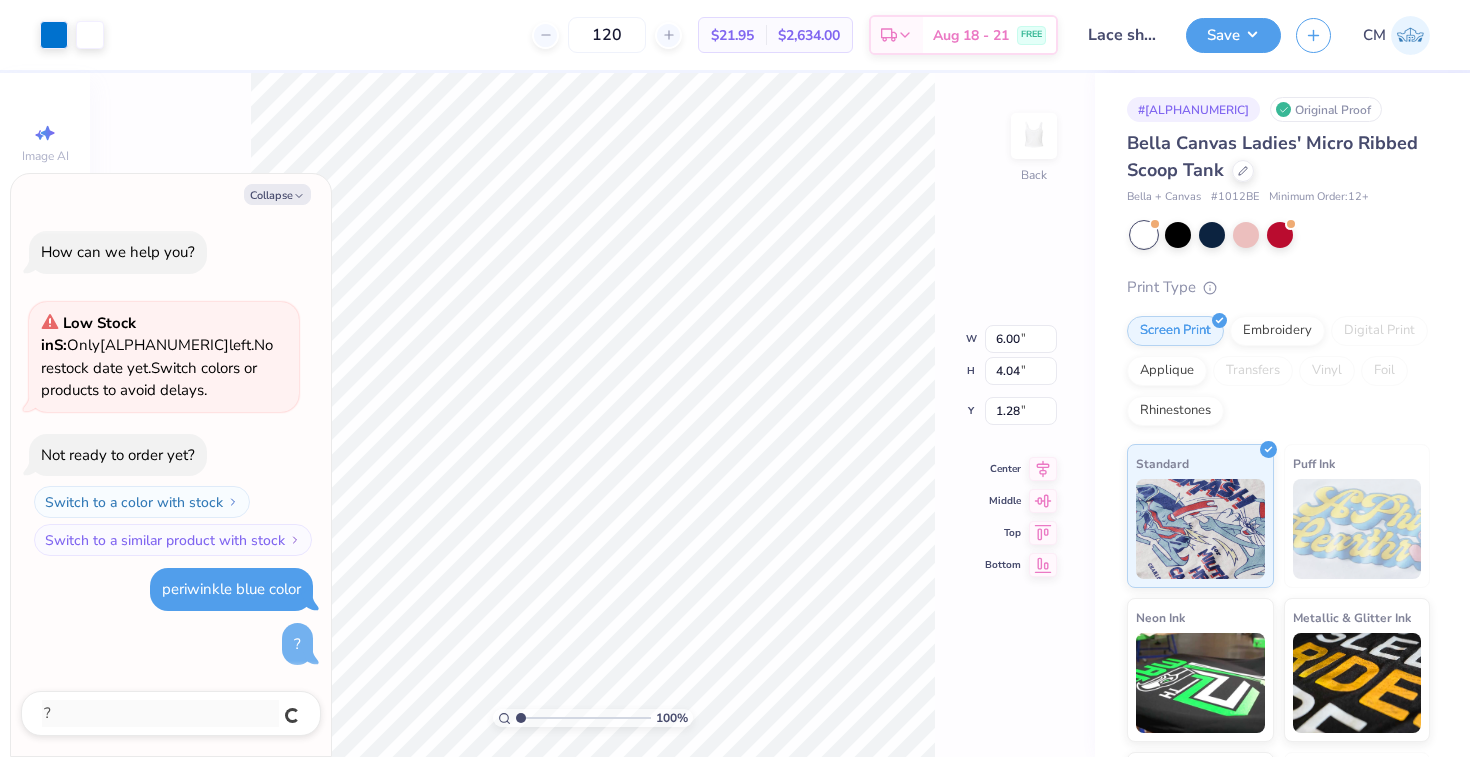 type 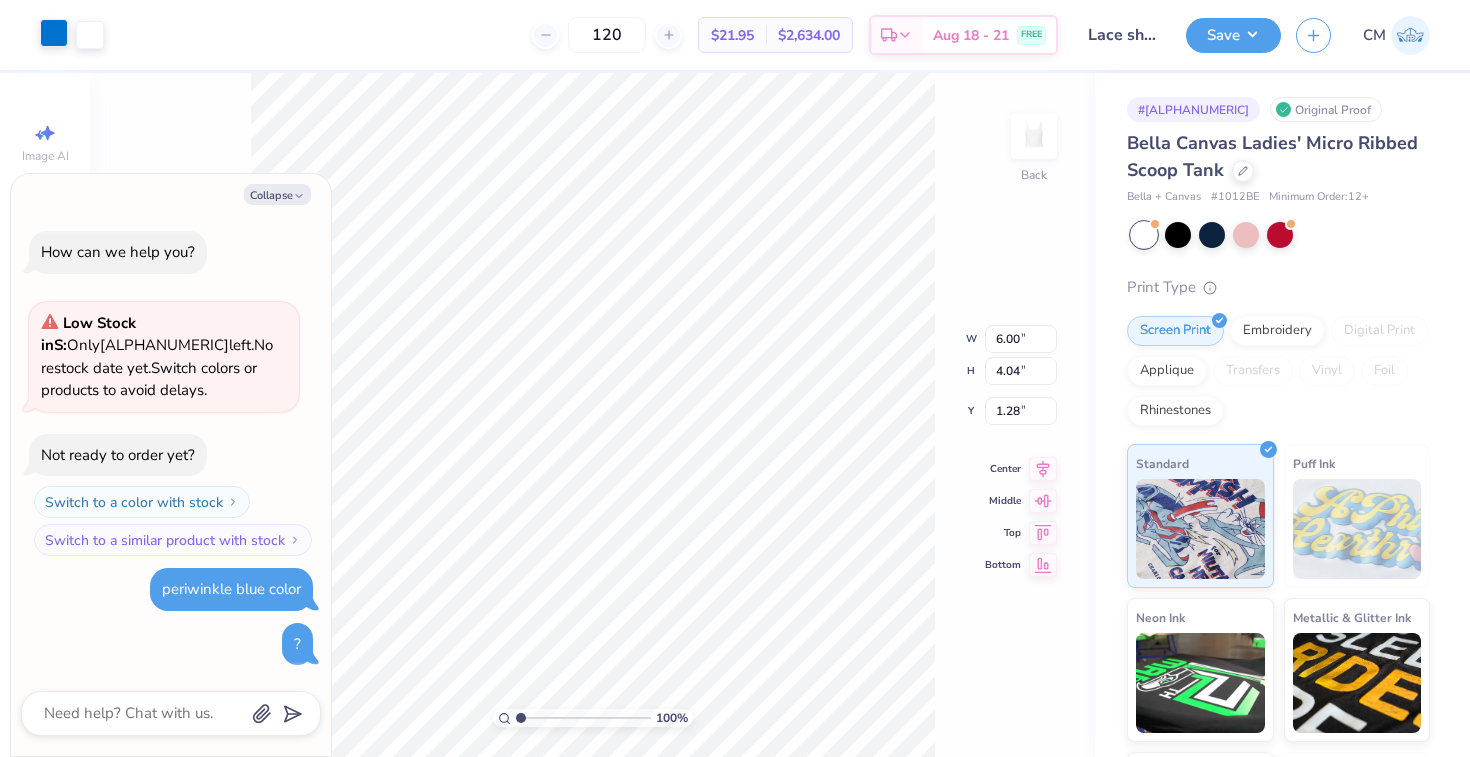 click at bounding box center [54, 33] 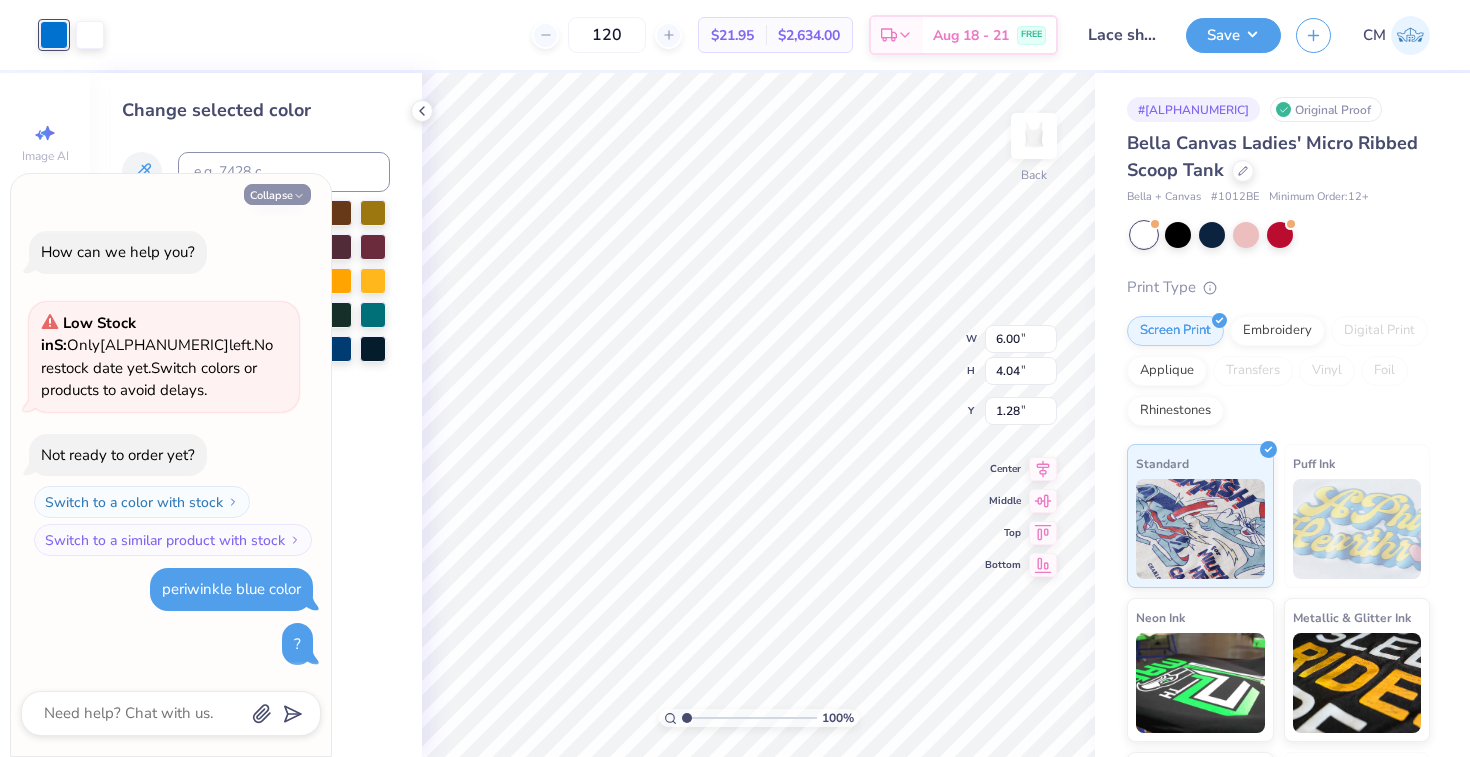 click on "Collapse" at bounding box center (277, 194) 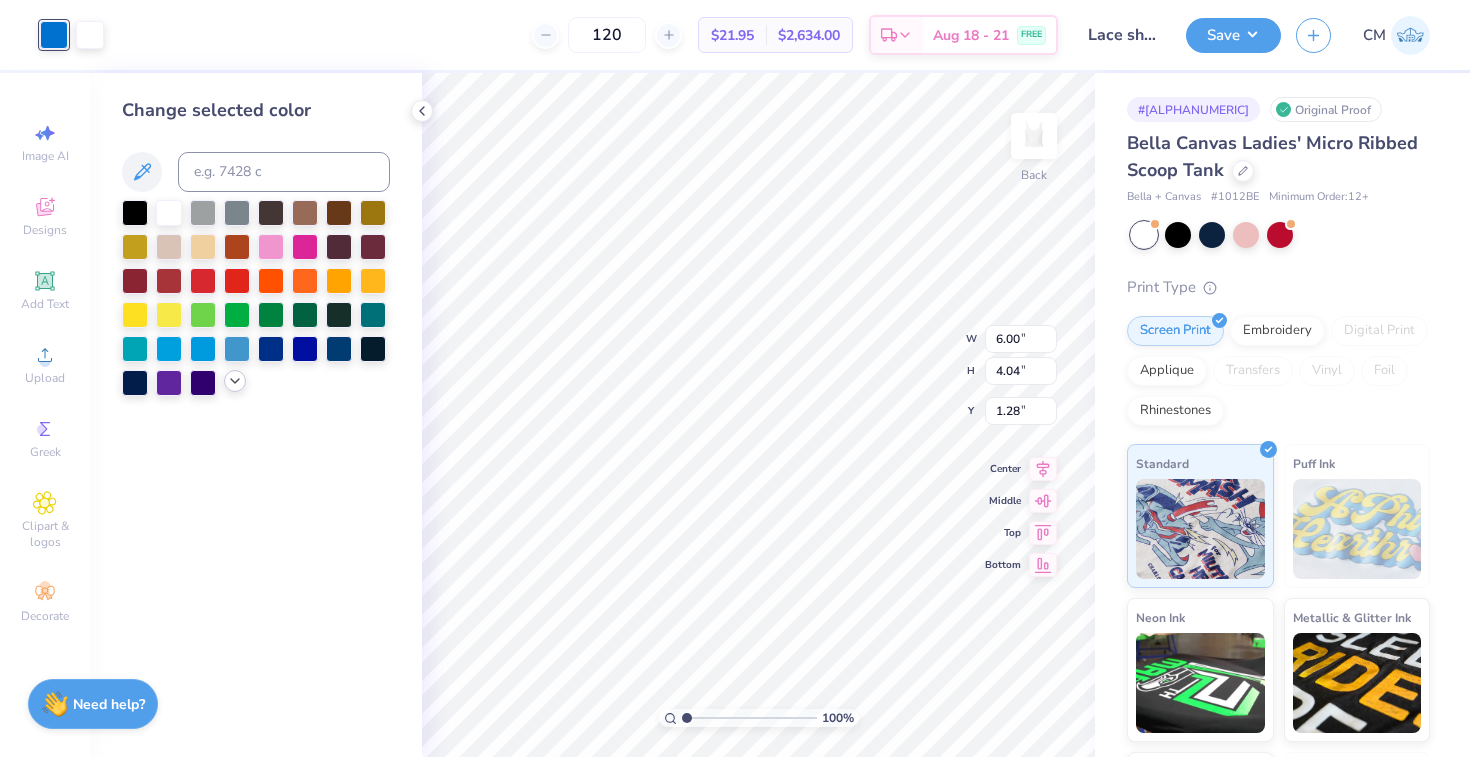 click 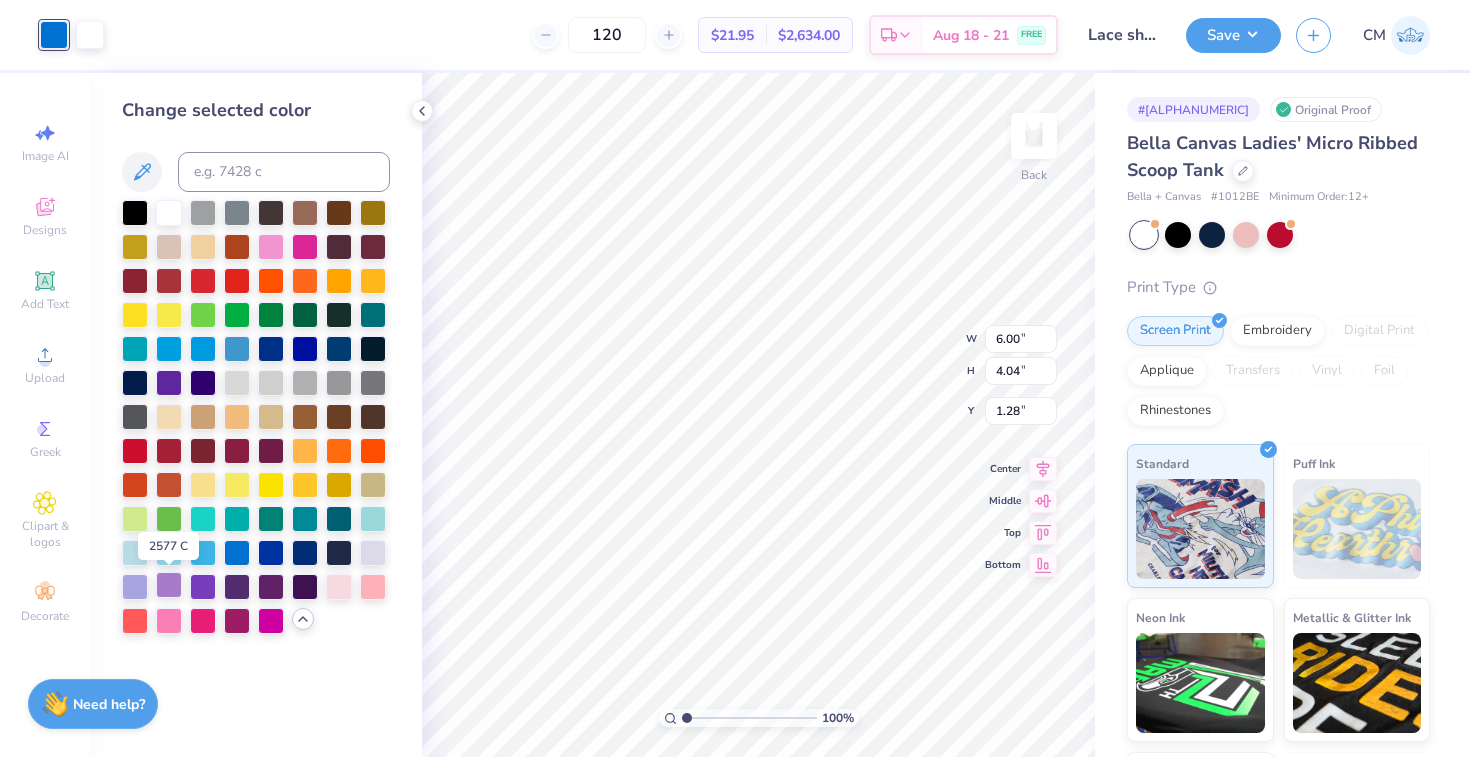 click at bounding box center (169, 585) 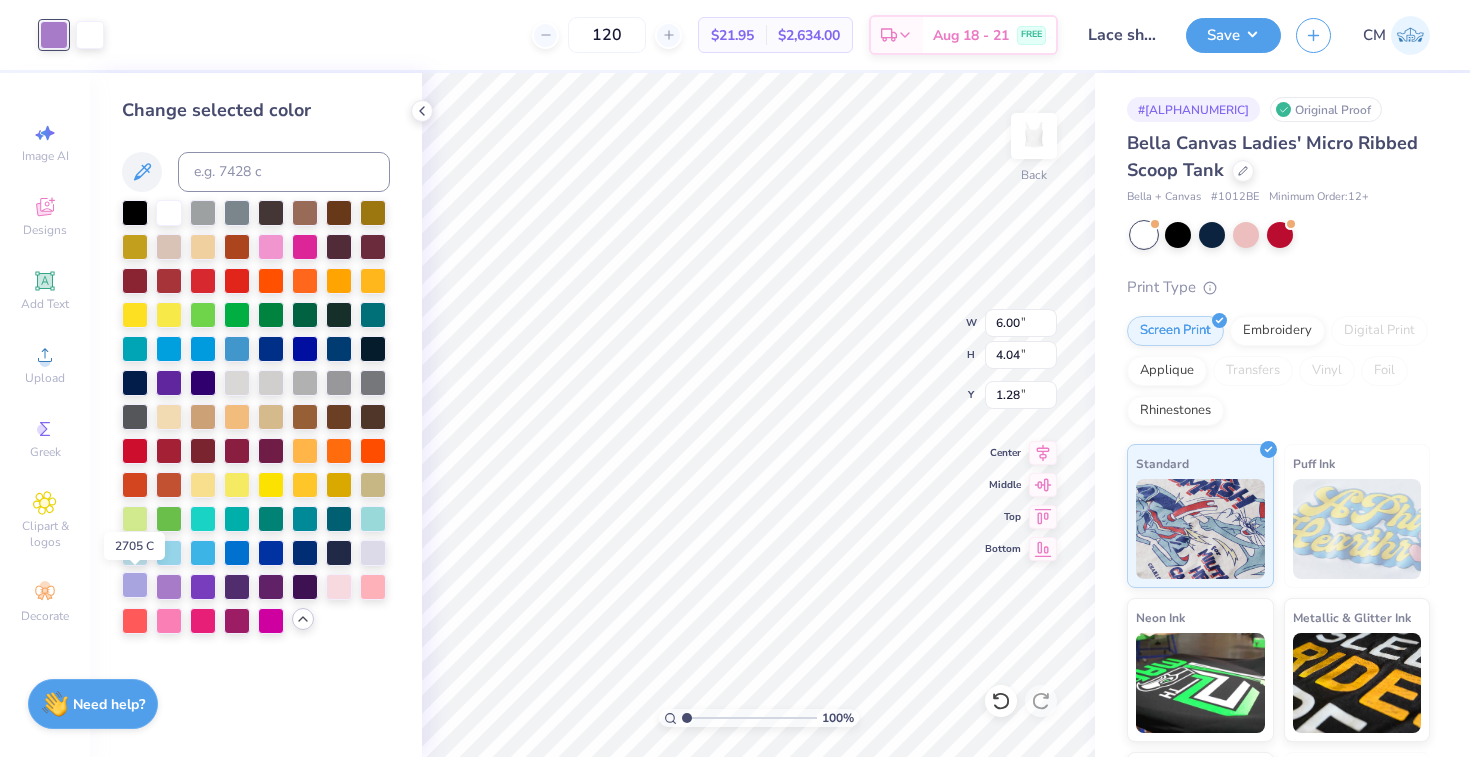 click at bounding box center [135, 585] 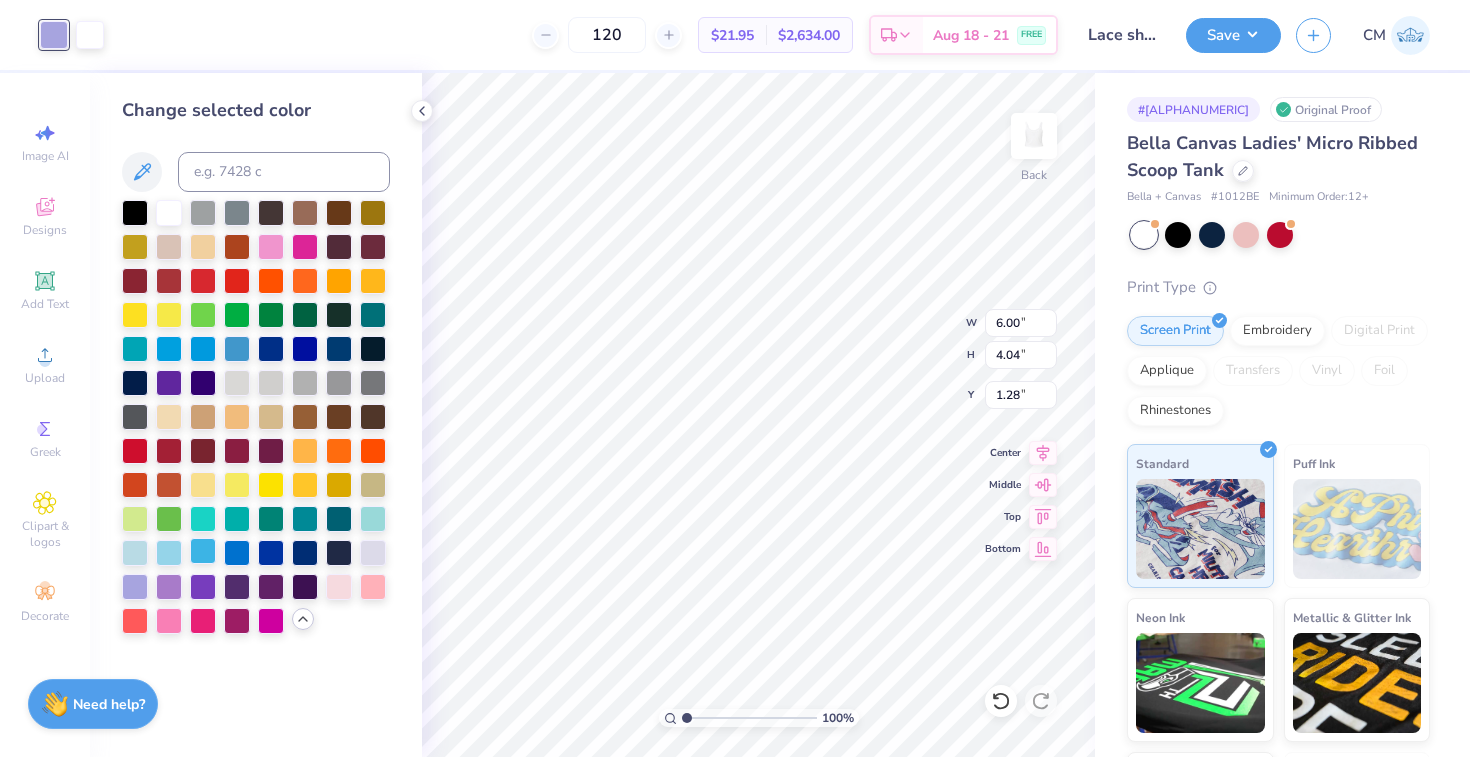 click at bounding box center [203, 551] 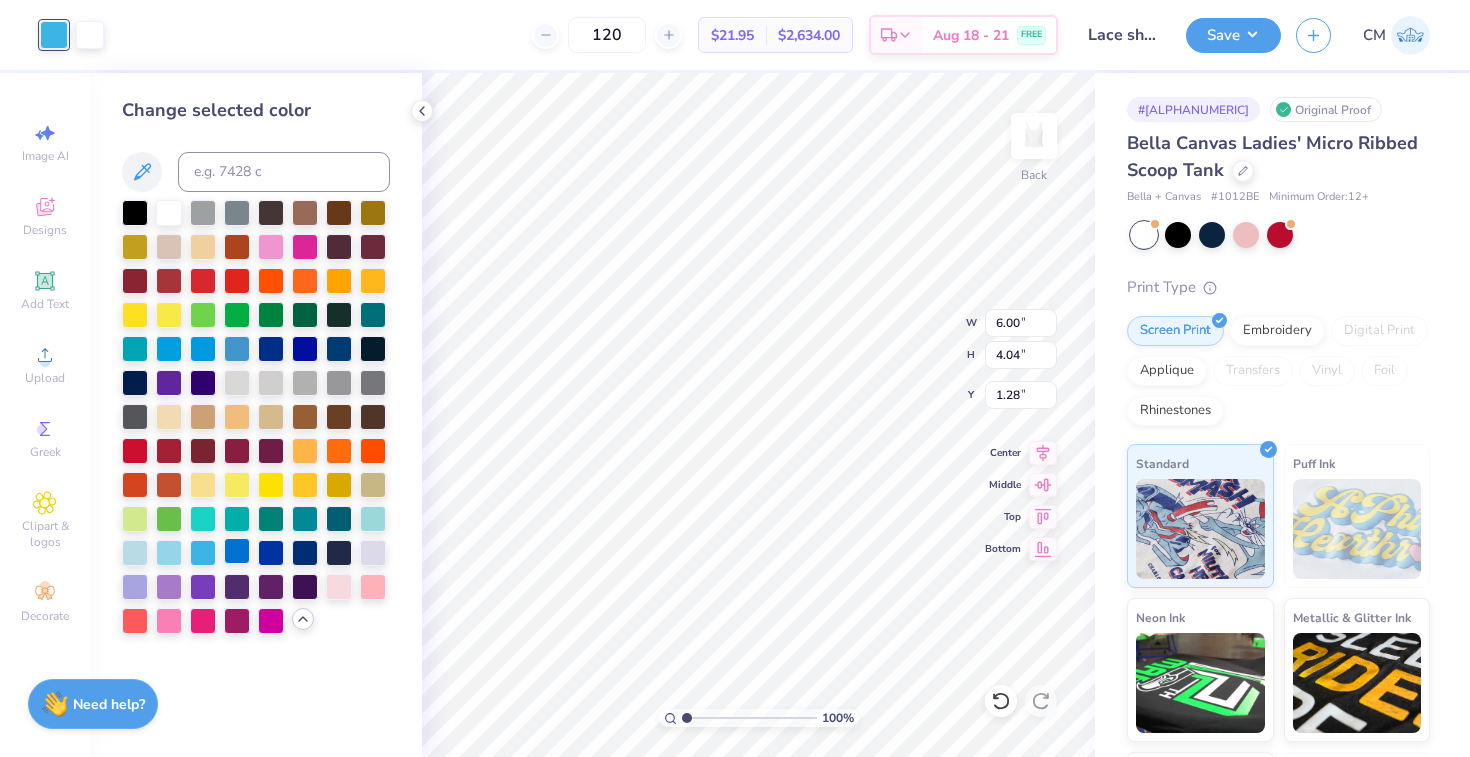 click at bounding box center (237, 551) 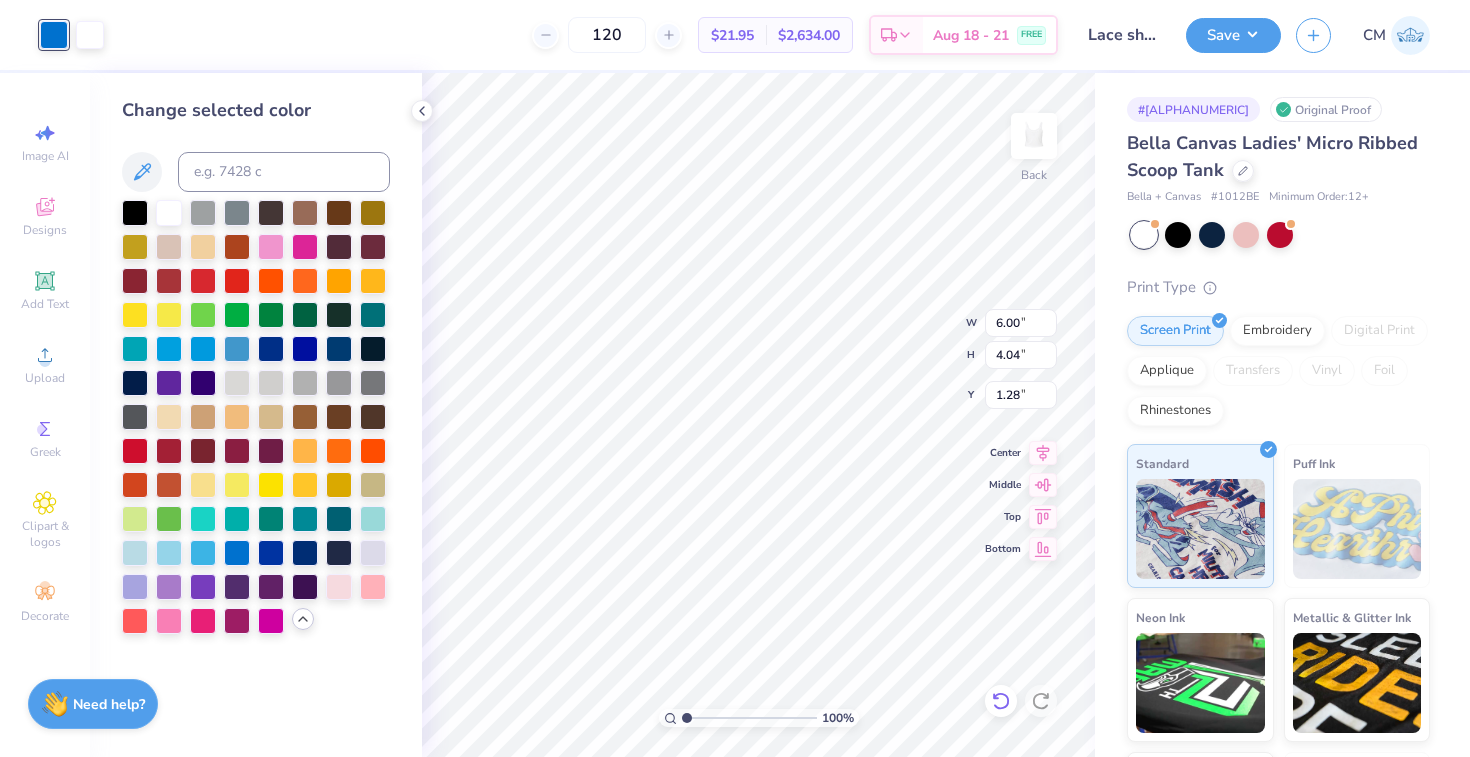 click at bounding box center [1001, 701] 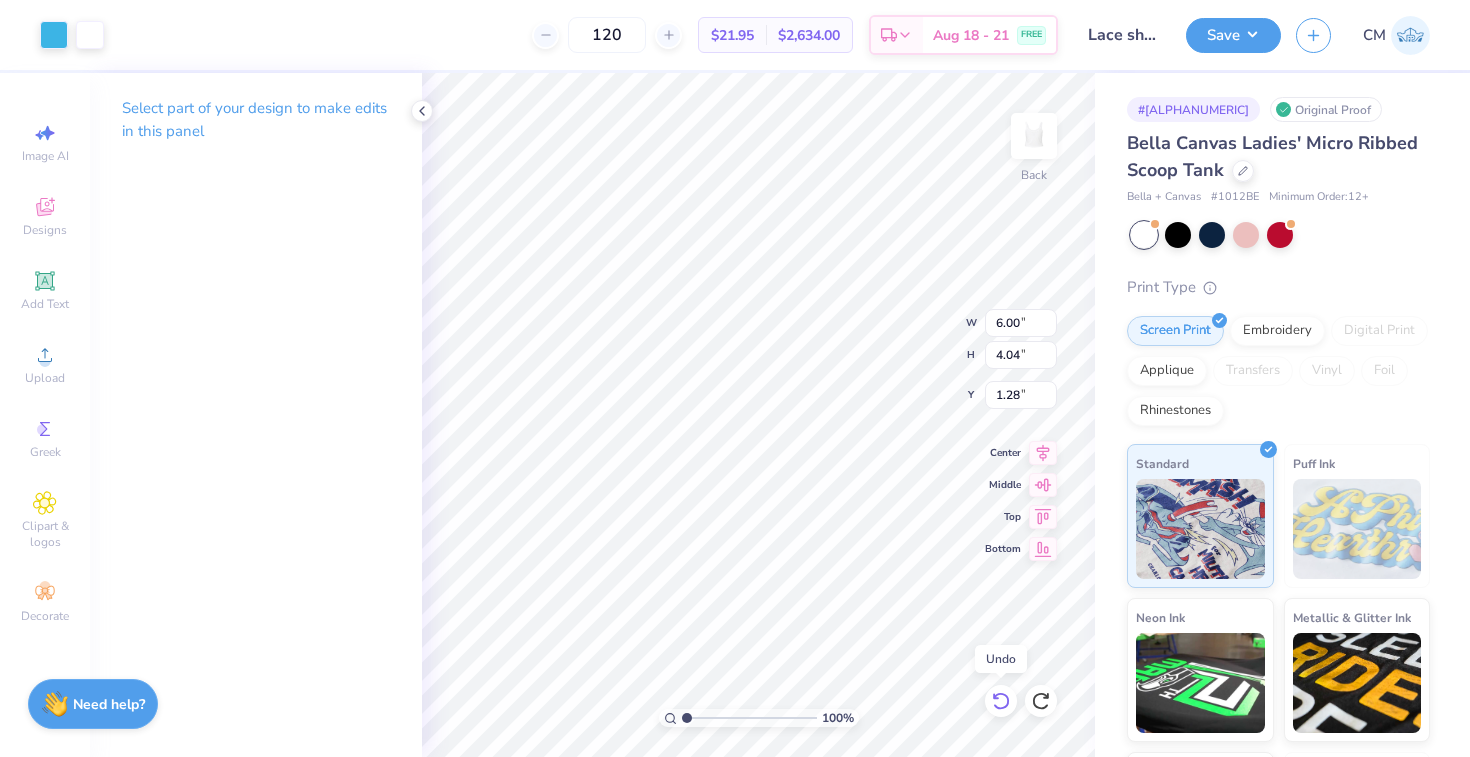 click at bounding box center [1001, 701] 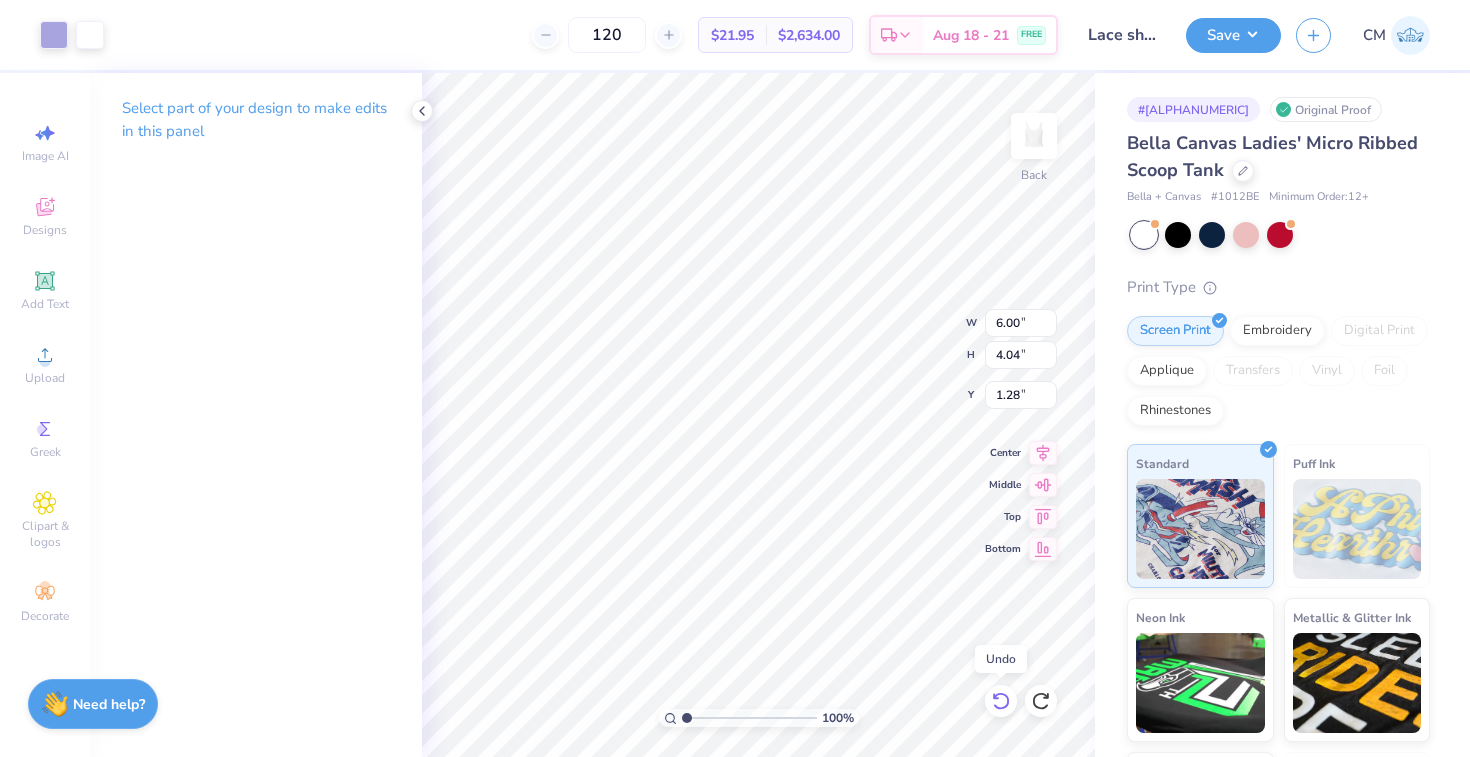 click at bounding box center [1001, 701] 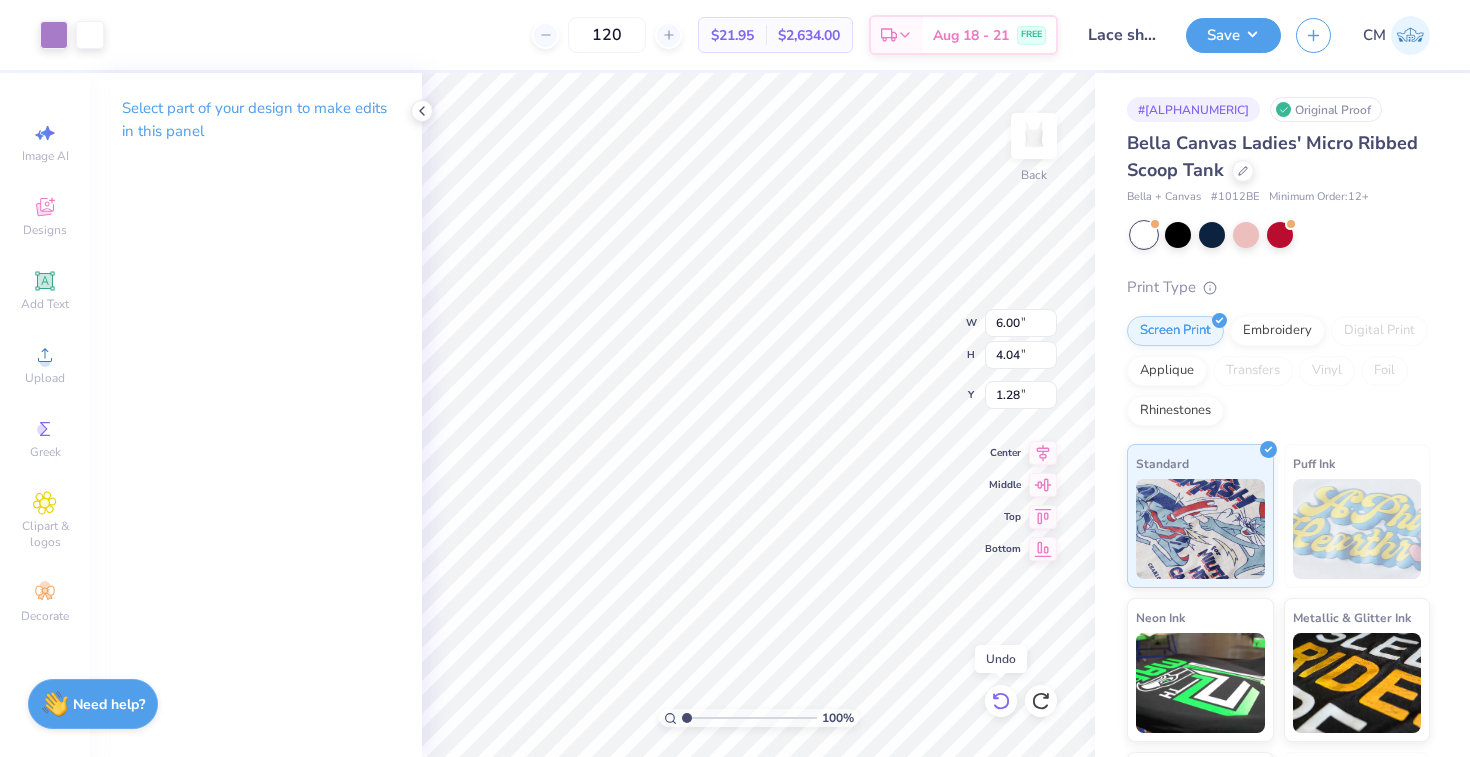 click 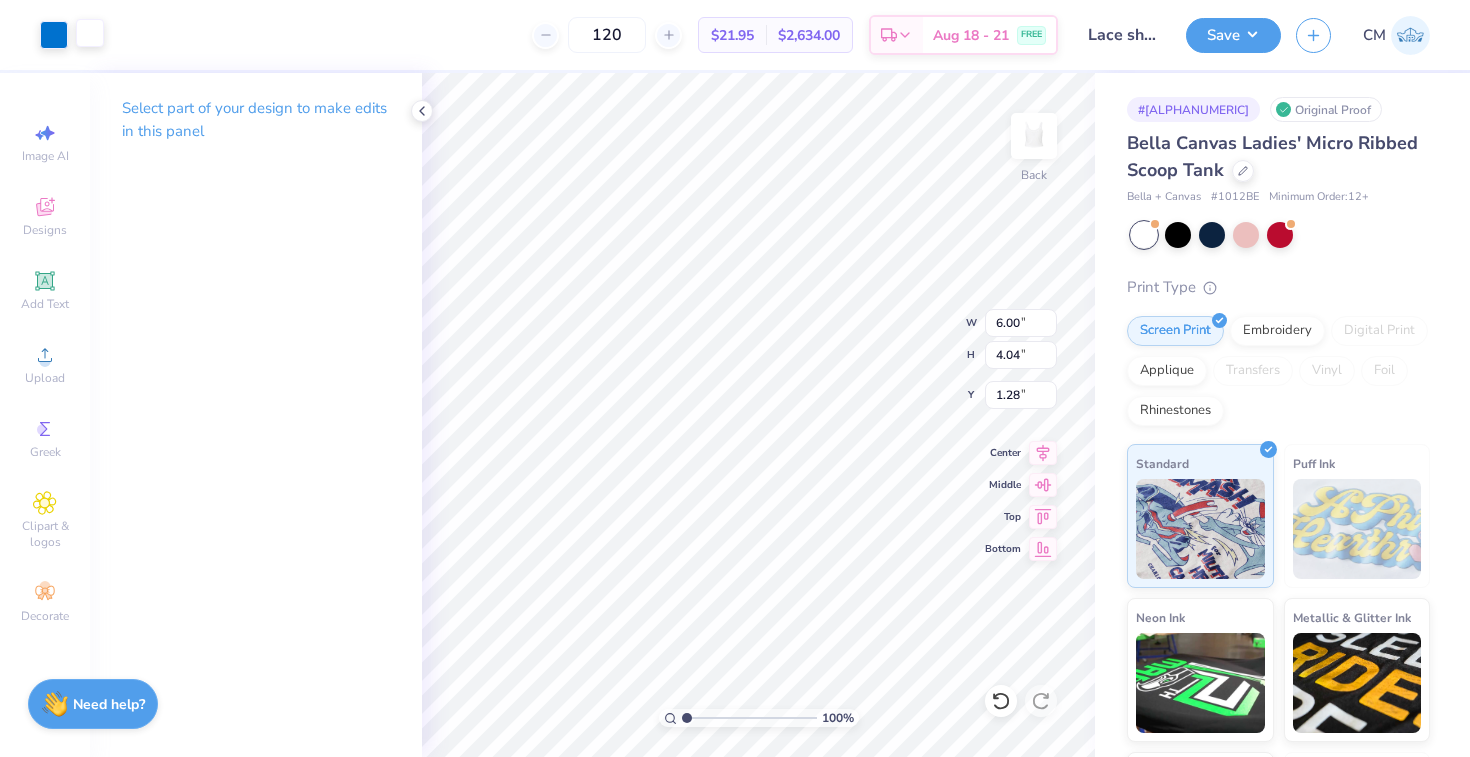 click at bounding box center (90, 33) 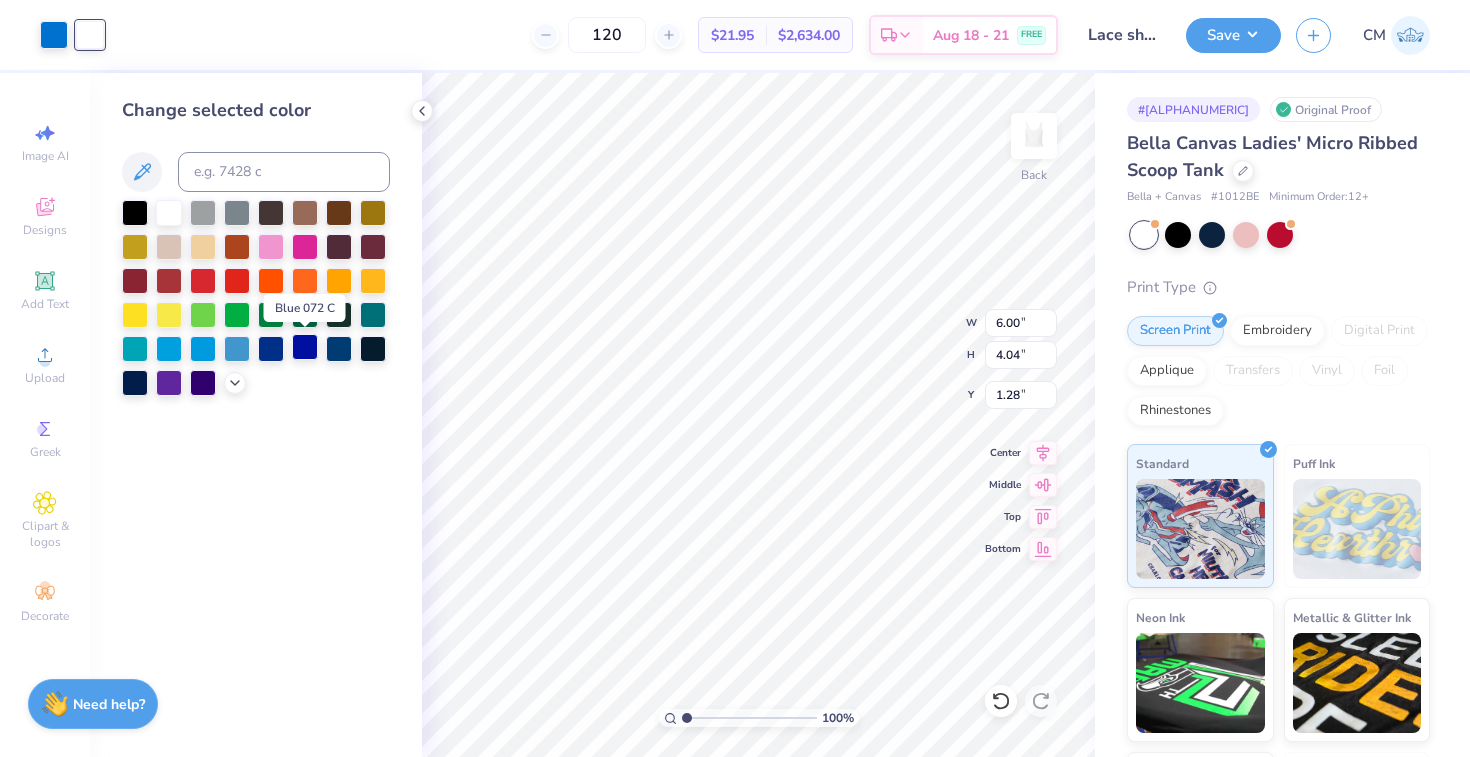 click at bounding box center [305, 347] 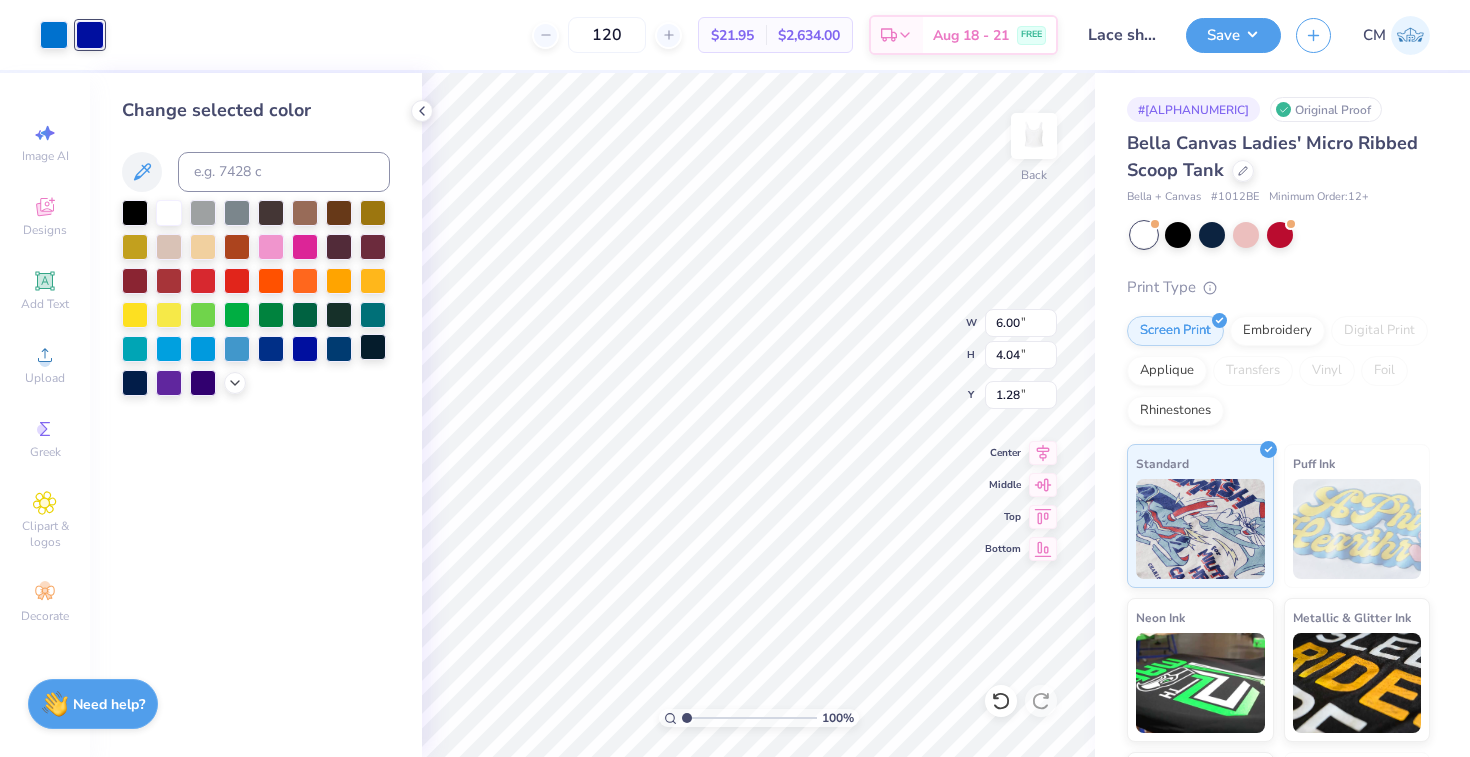 click at bounding box center [373, 347] 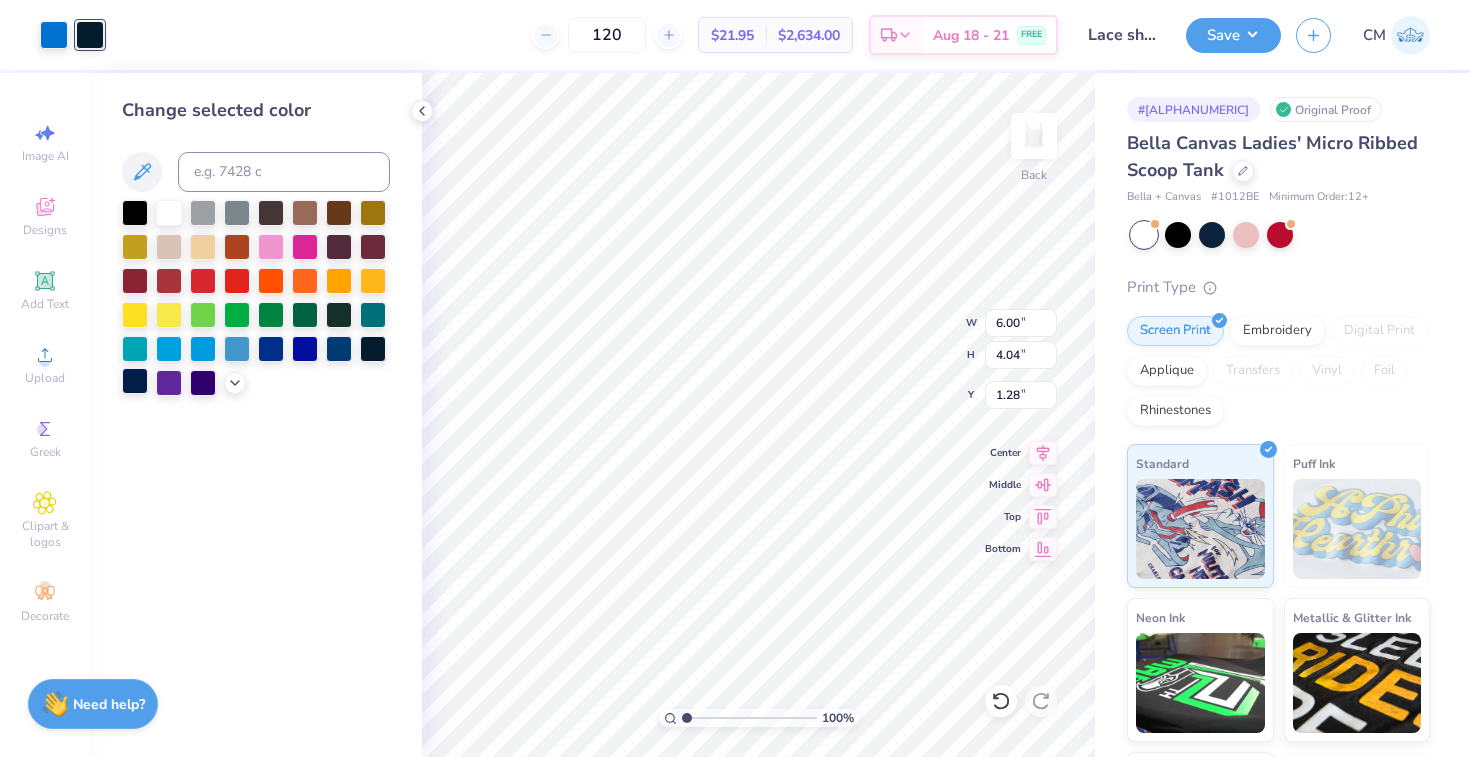 click at bounding box center [135, 381] 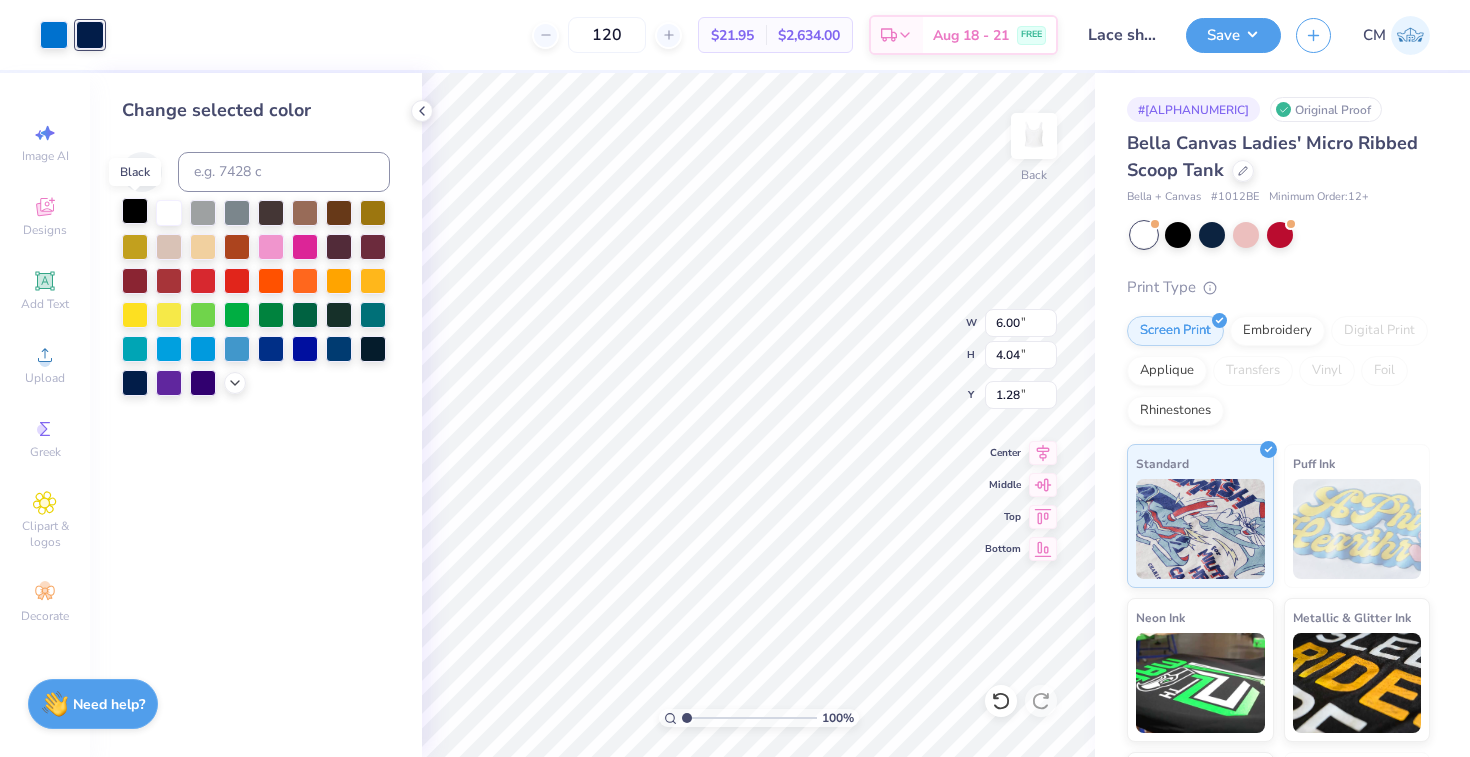 click at bounding box center (135, 211) 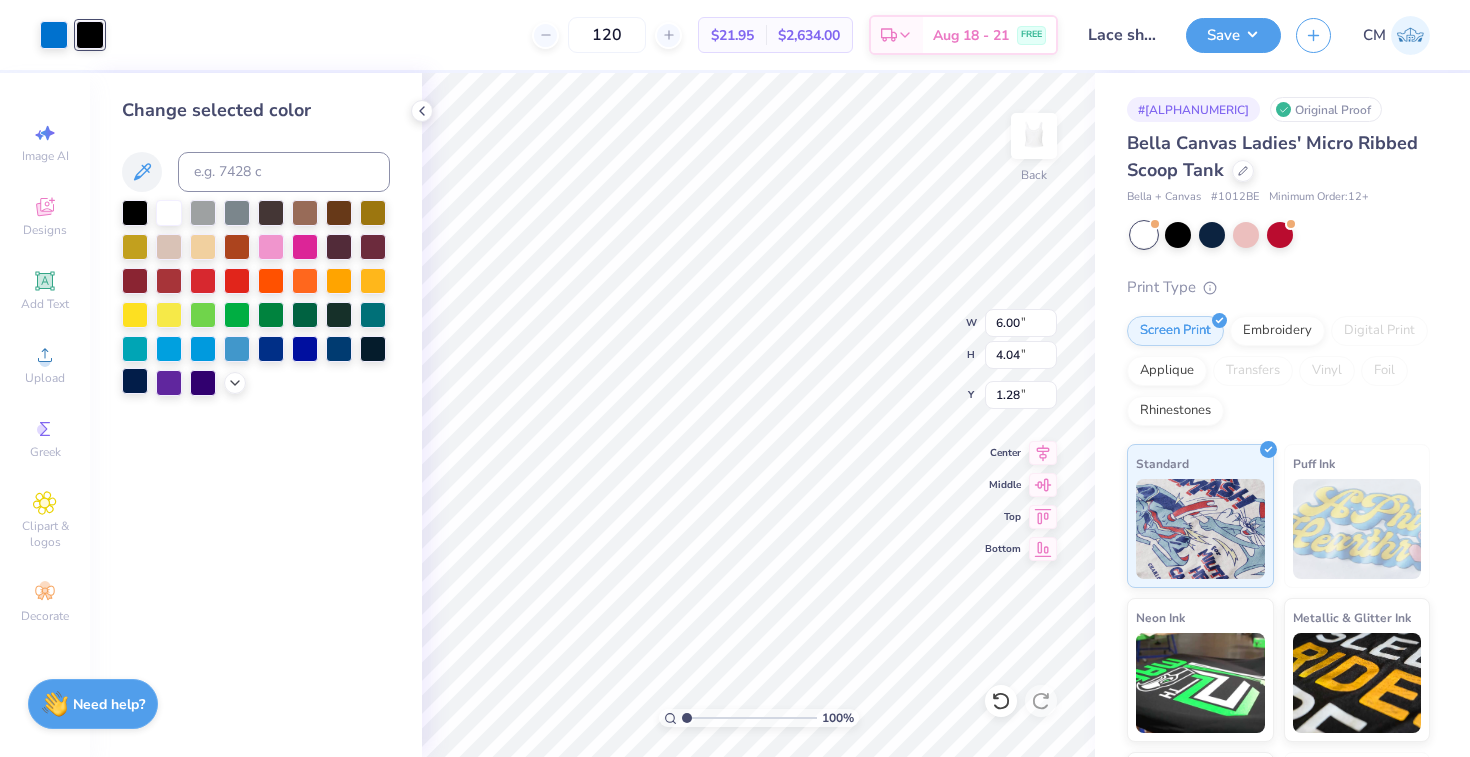 click at bounding box center (135, 381) 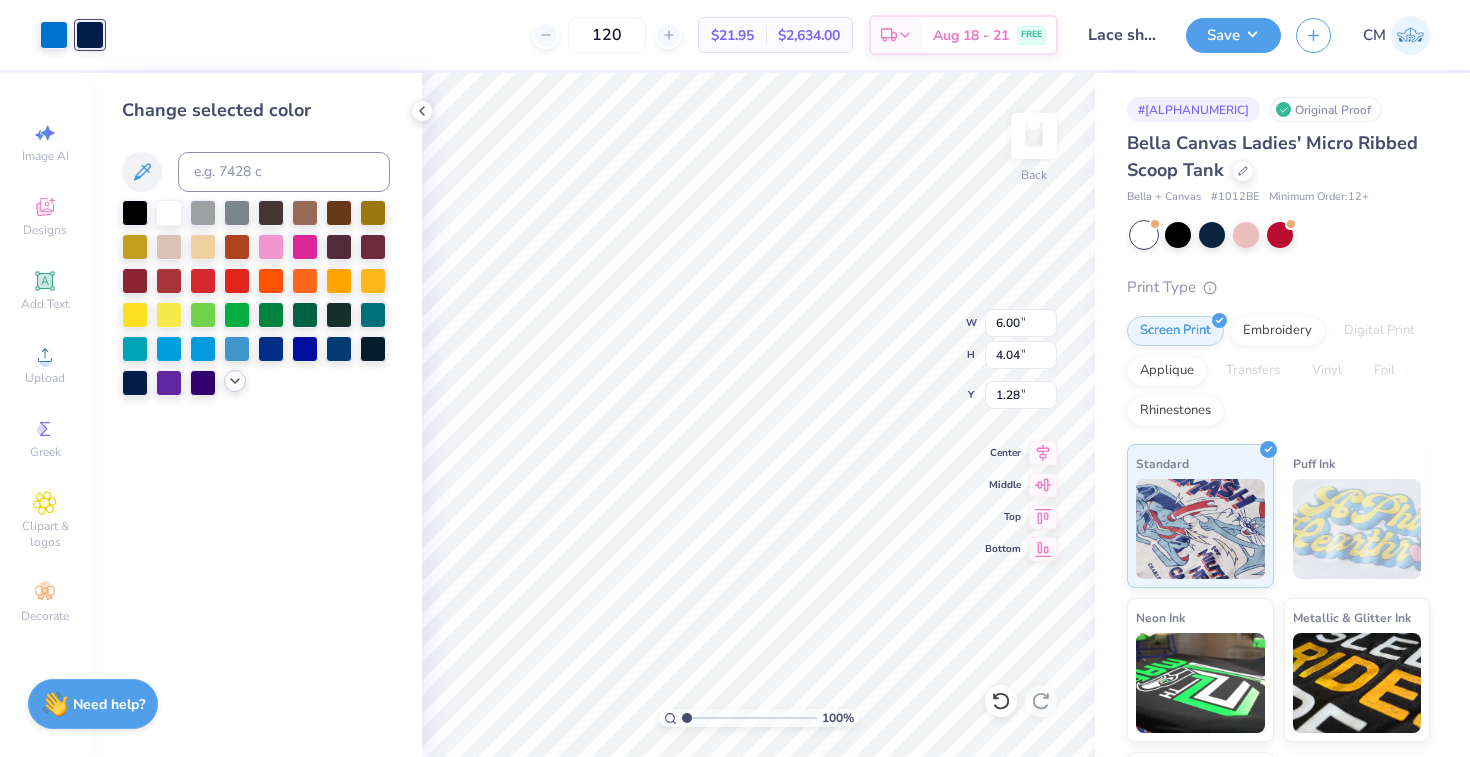 click 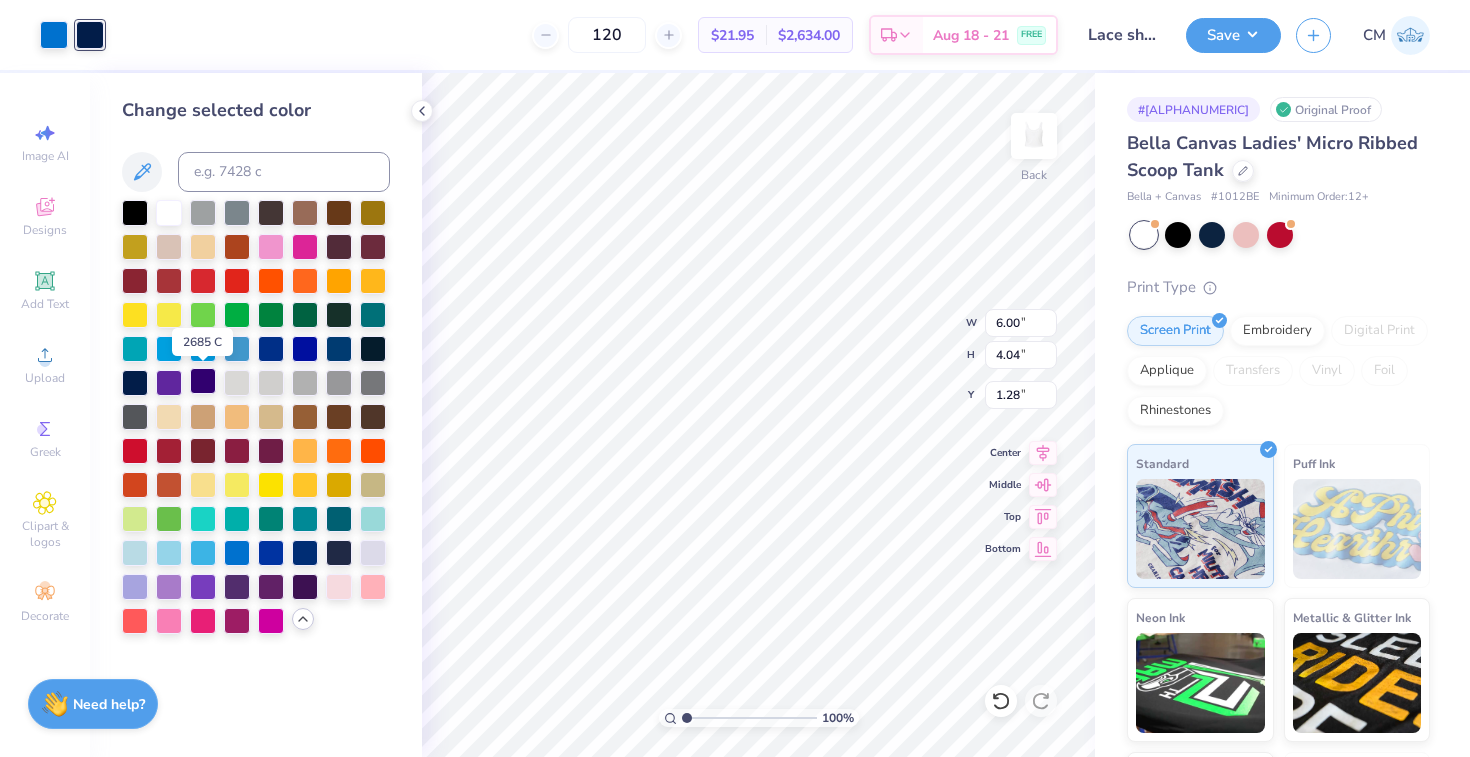 click at bounding box center (203, 381) 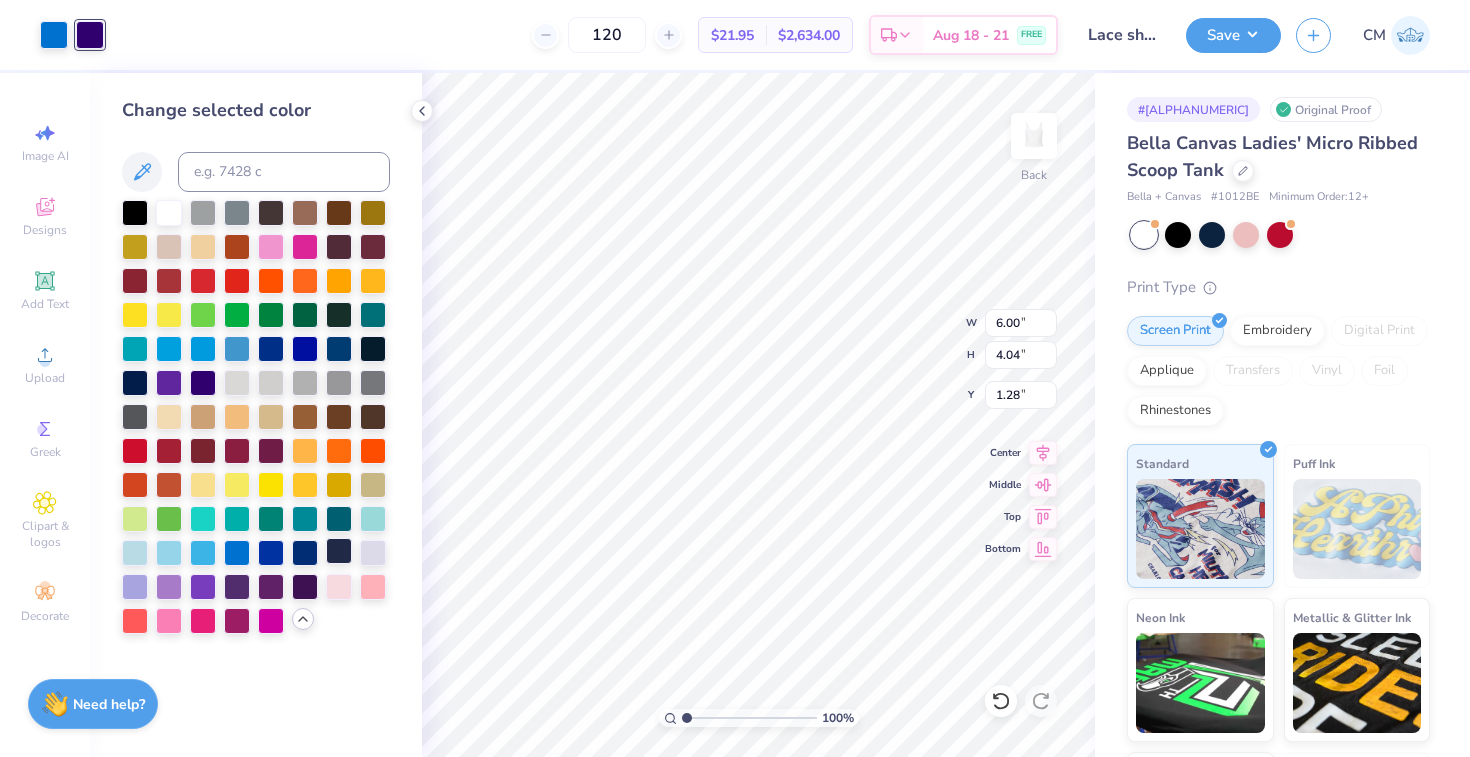 click at bounding box center (339, 551) 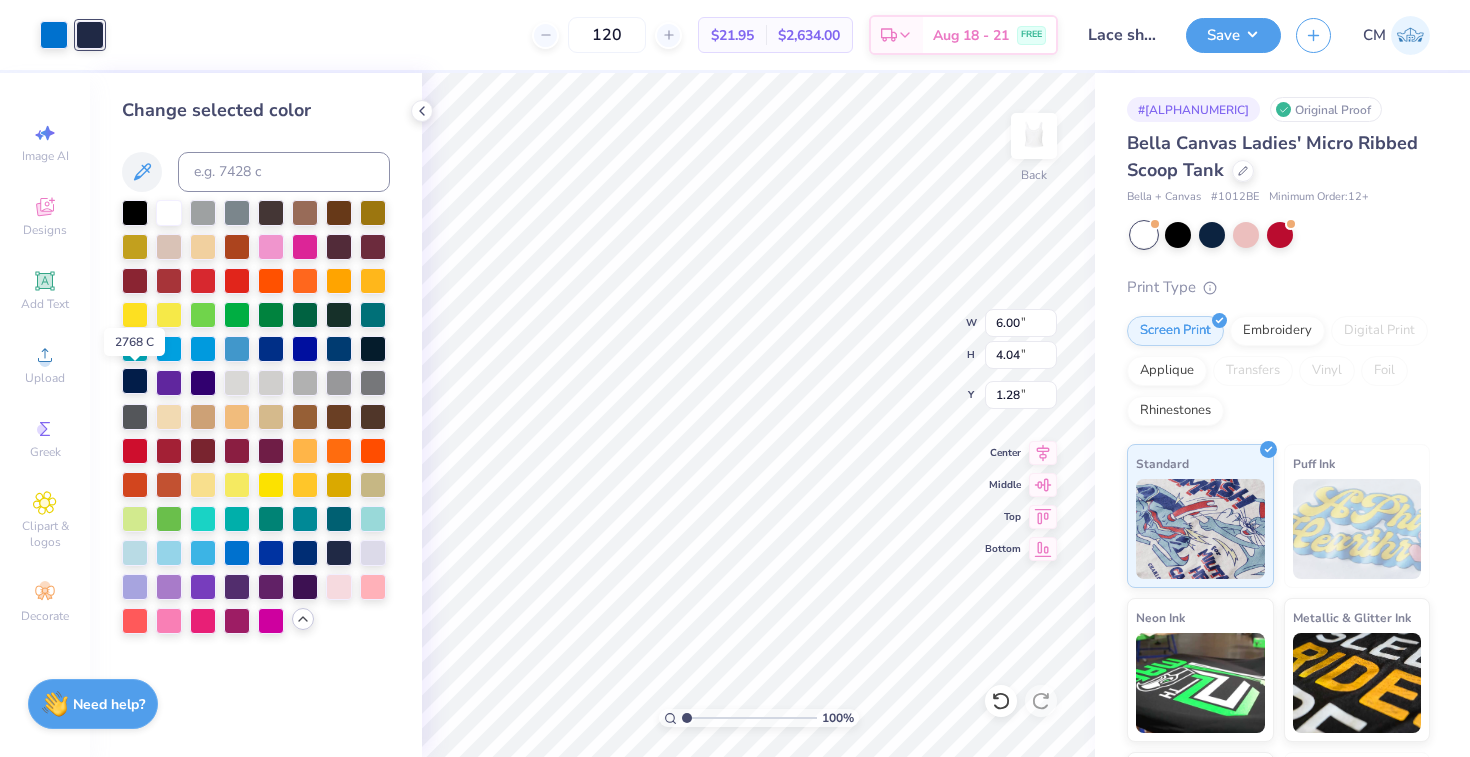 click at bounding box center (135, 381) 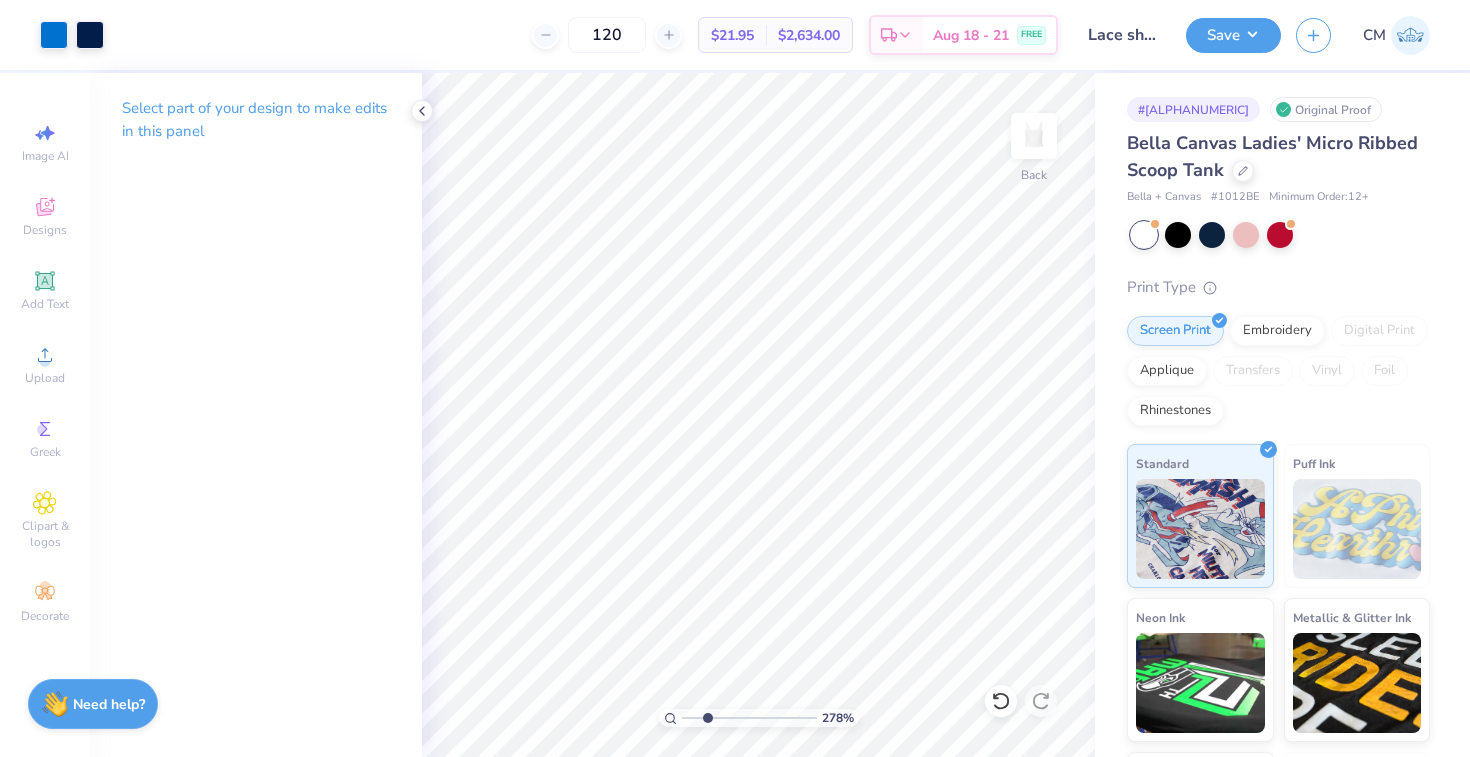 drag, startPoint x: 683, startPoint y: 714, endPoint x: 707, endPoint y: 714, distance: 24 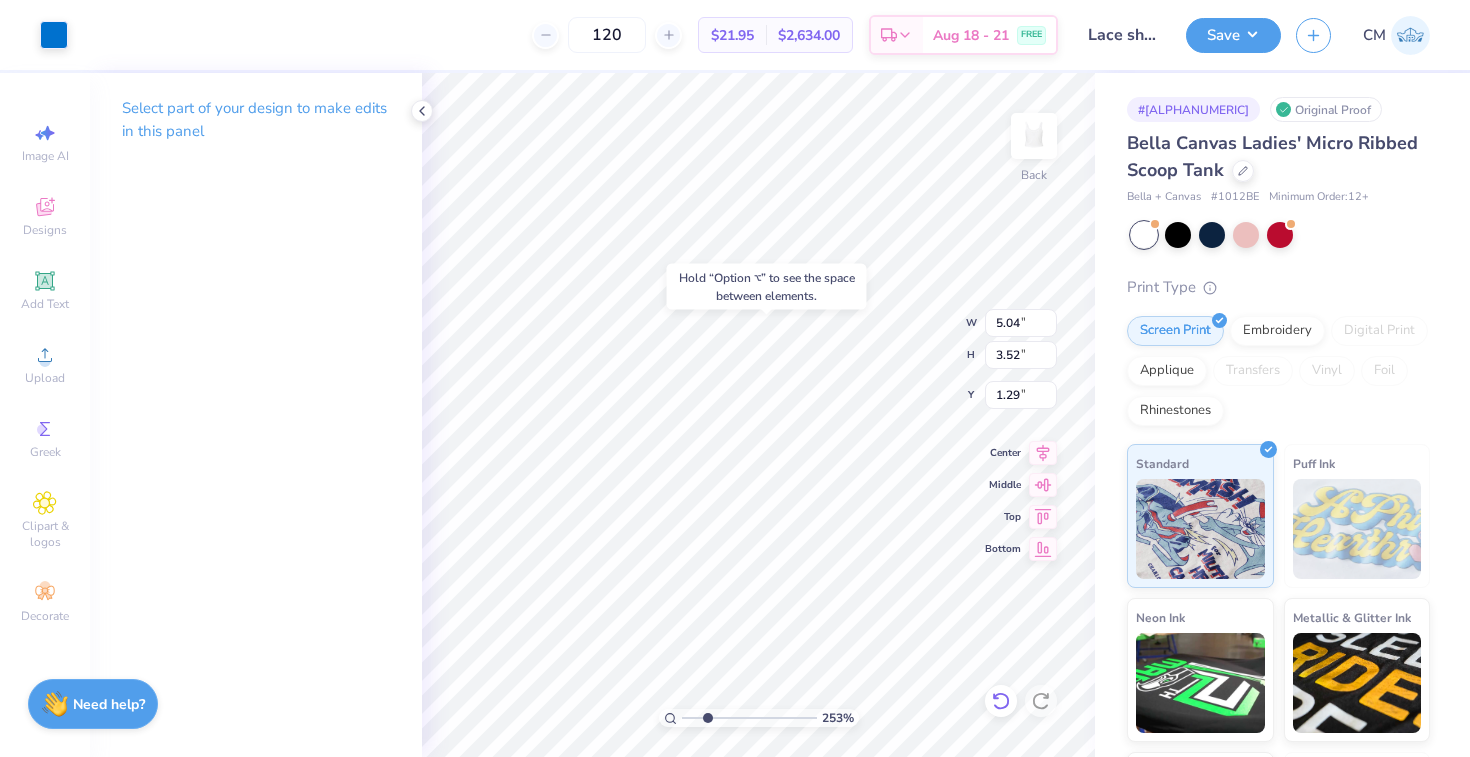 click 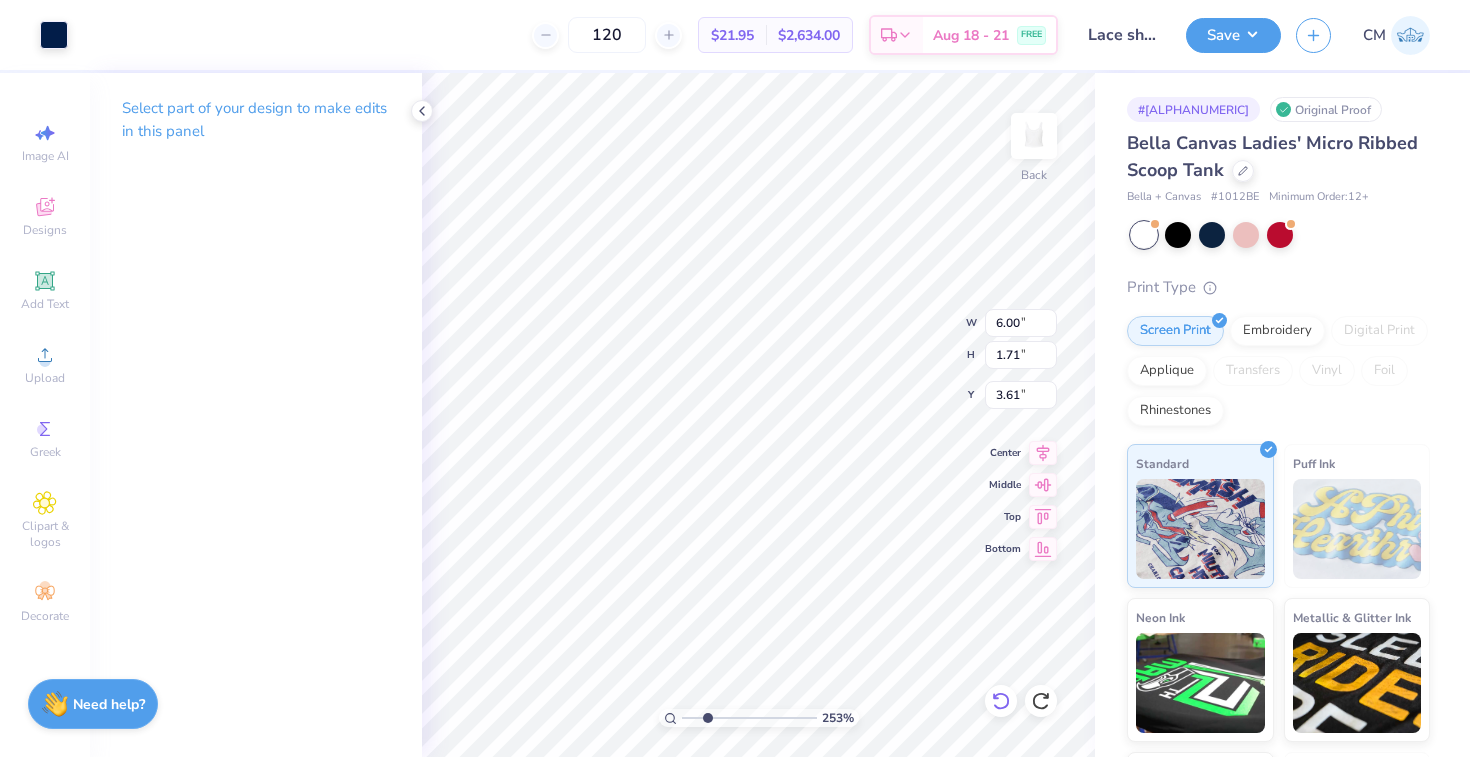 type on "3.94" 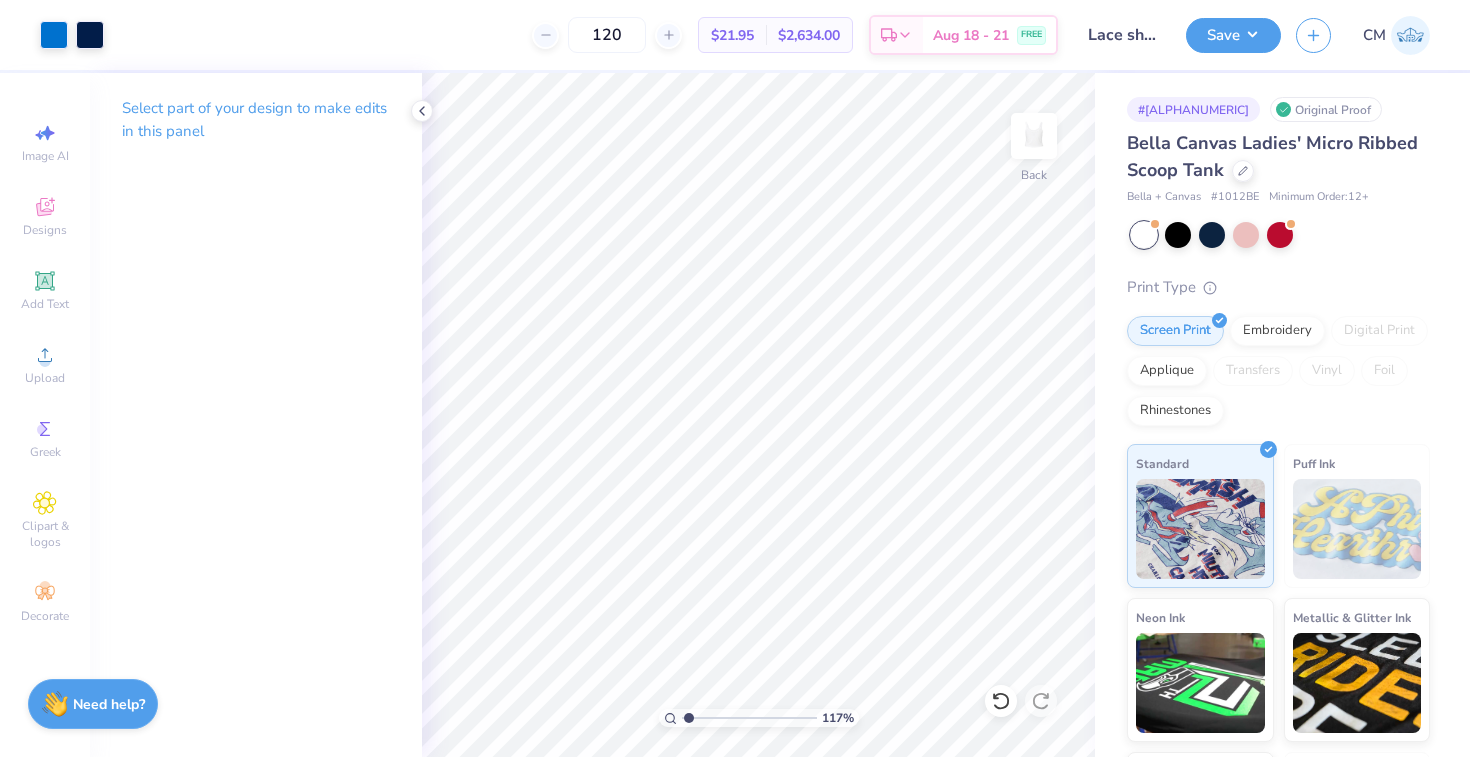 drag, startPoint x: 710, startPoint y: 715, endPoint x: 688, endPoint y: 715, distance: 22 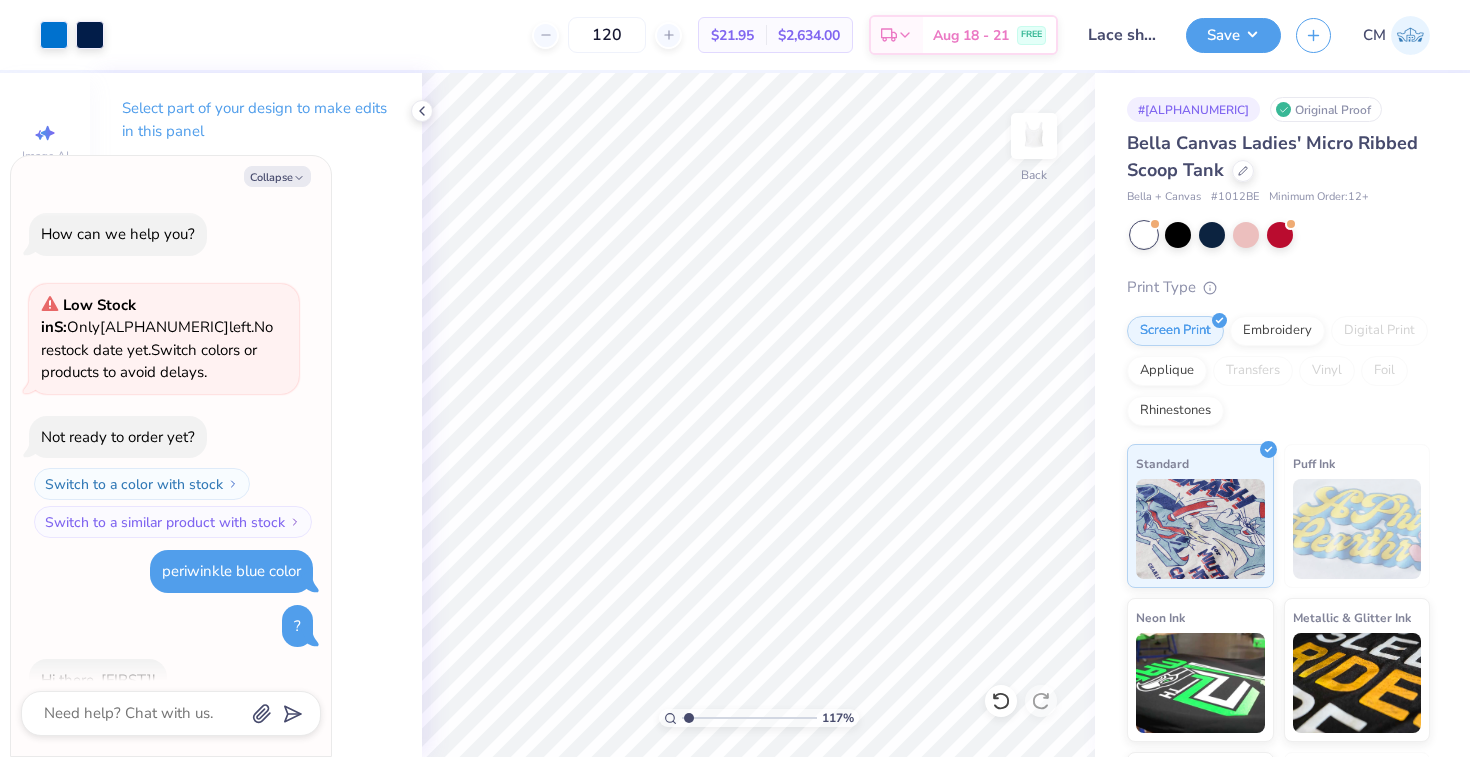 scroll, scrollTop: 148, scrollLeft: 0, axis: vertical 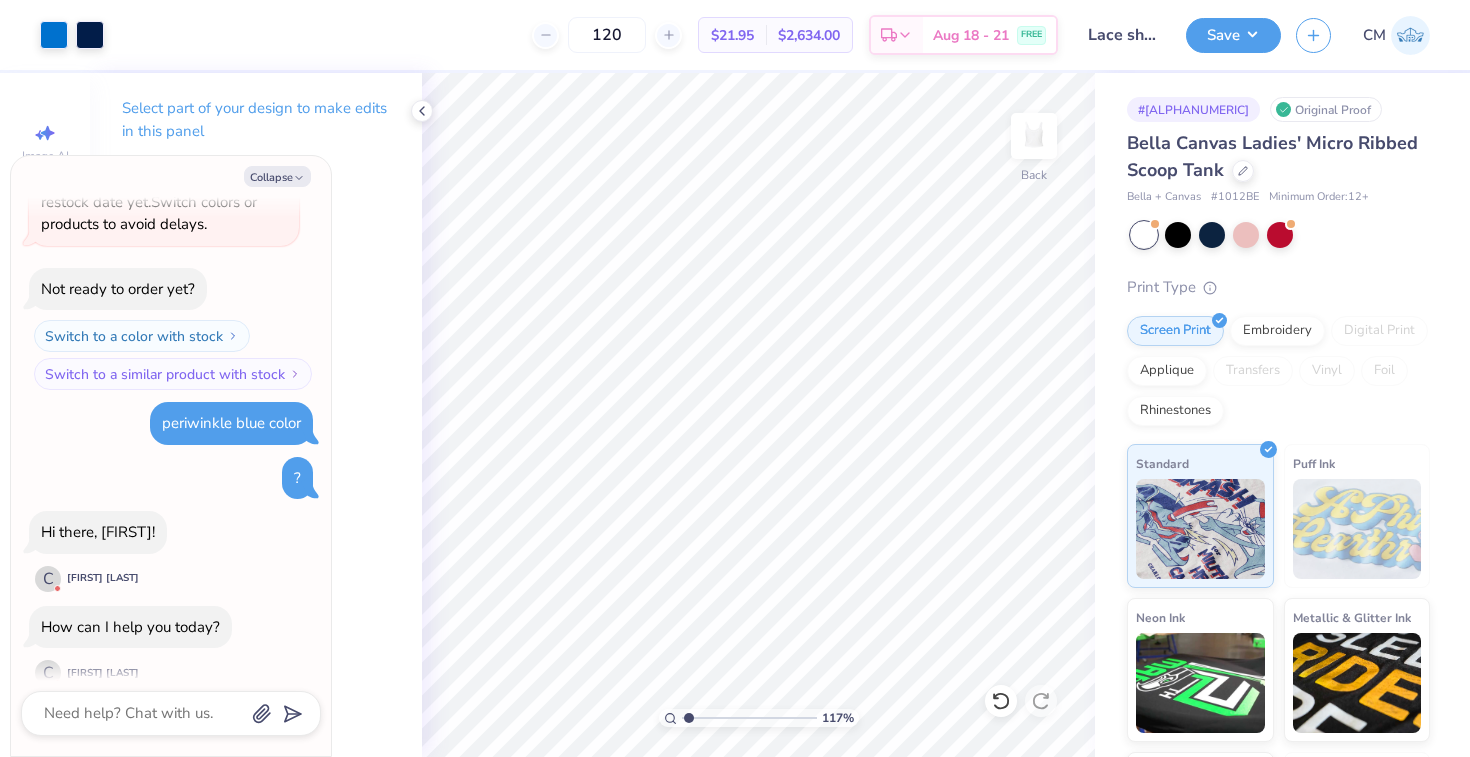 type on "x" 